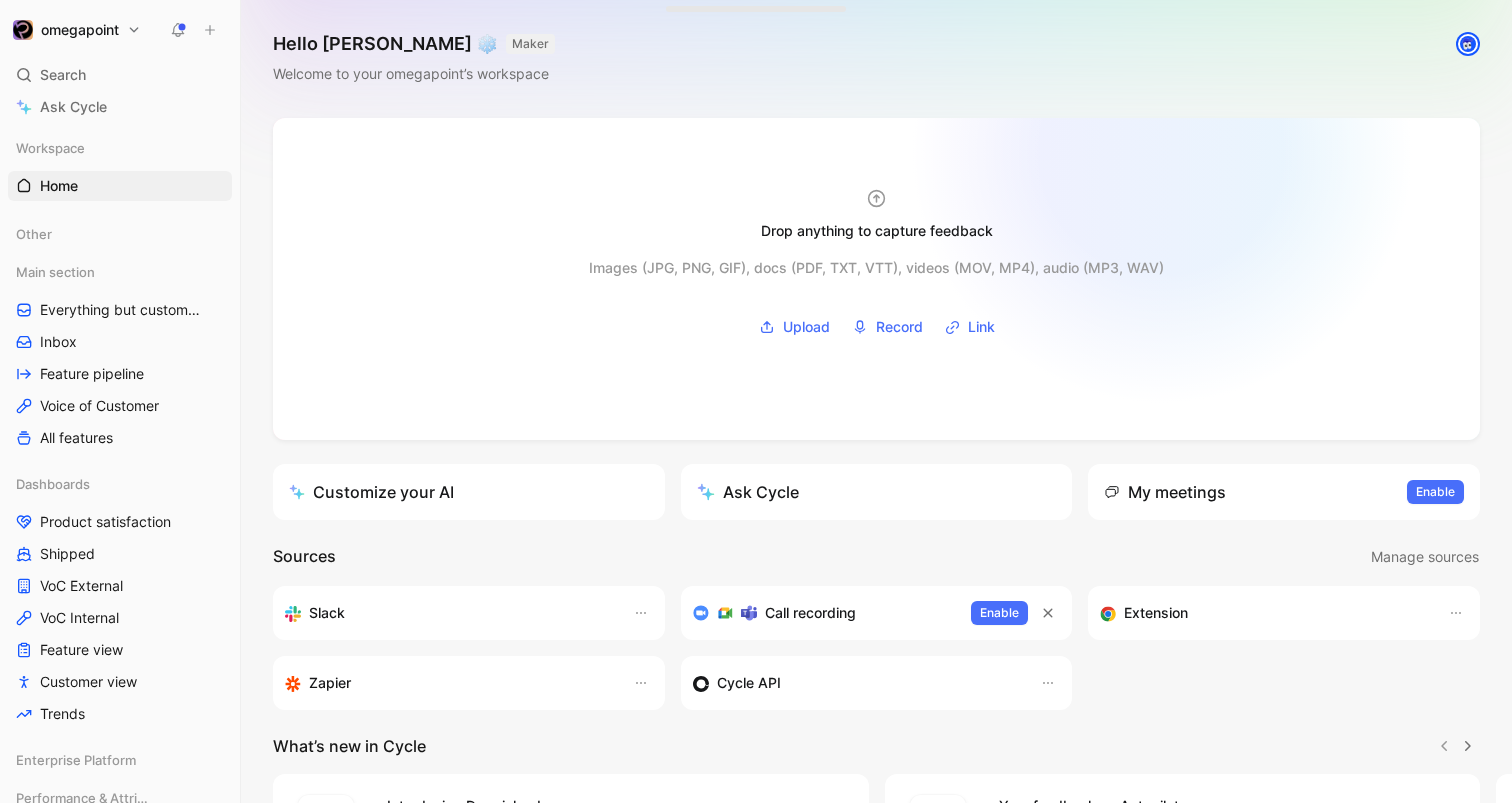 scroll, scrollTop: 0, scrollLeft: 0, axis: both 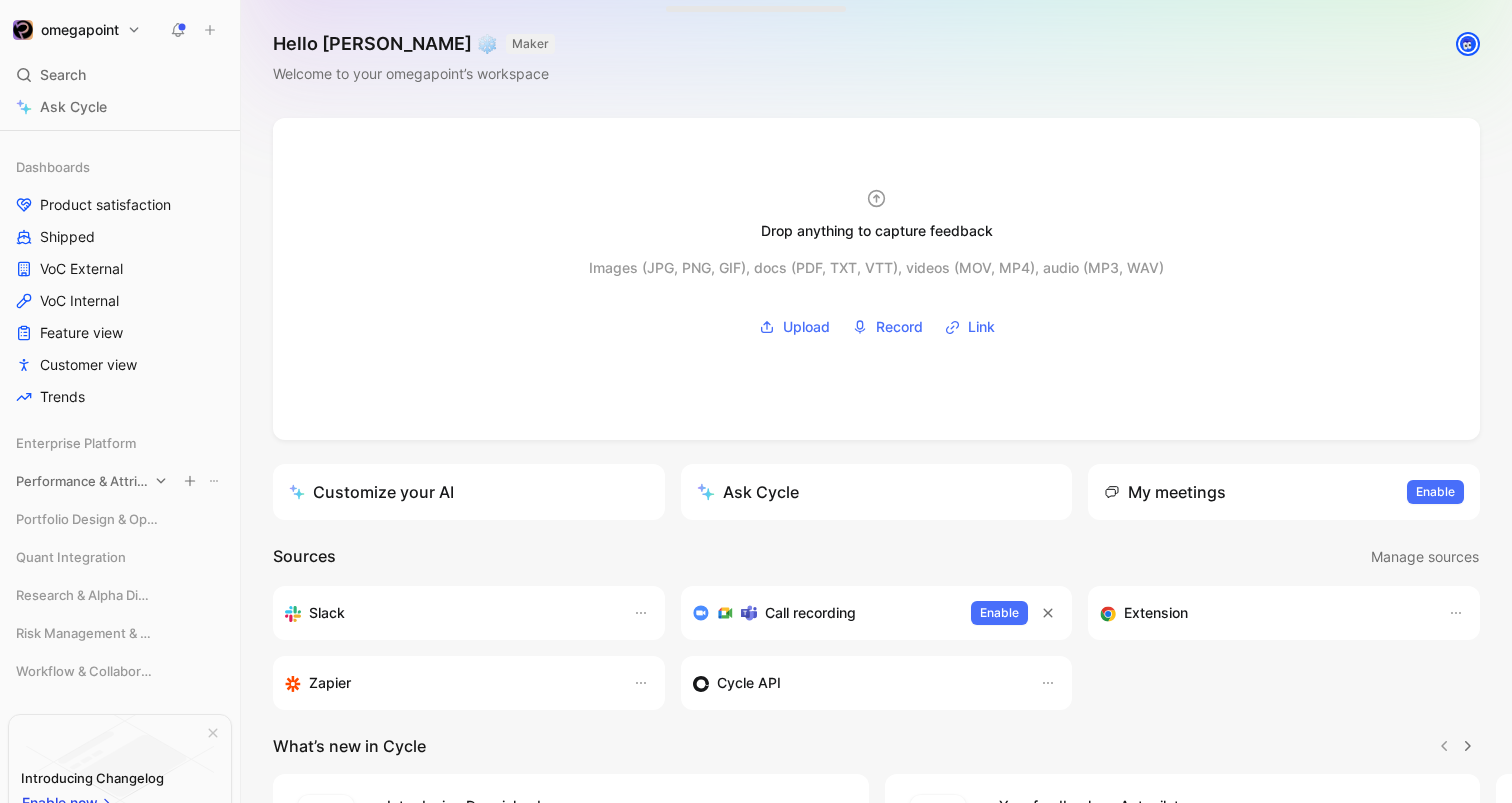 click on "Performance & Attribution" at bounding box center [82, 481] 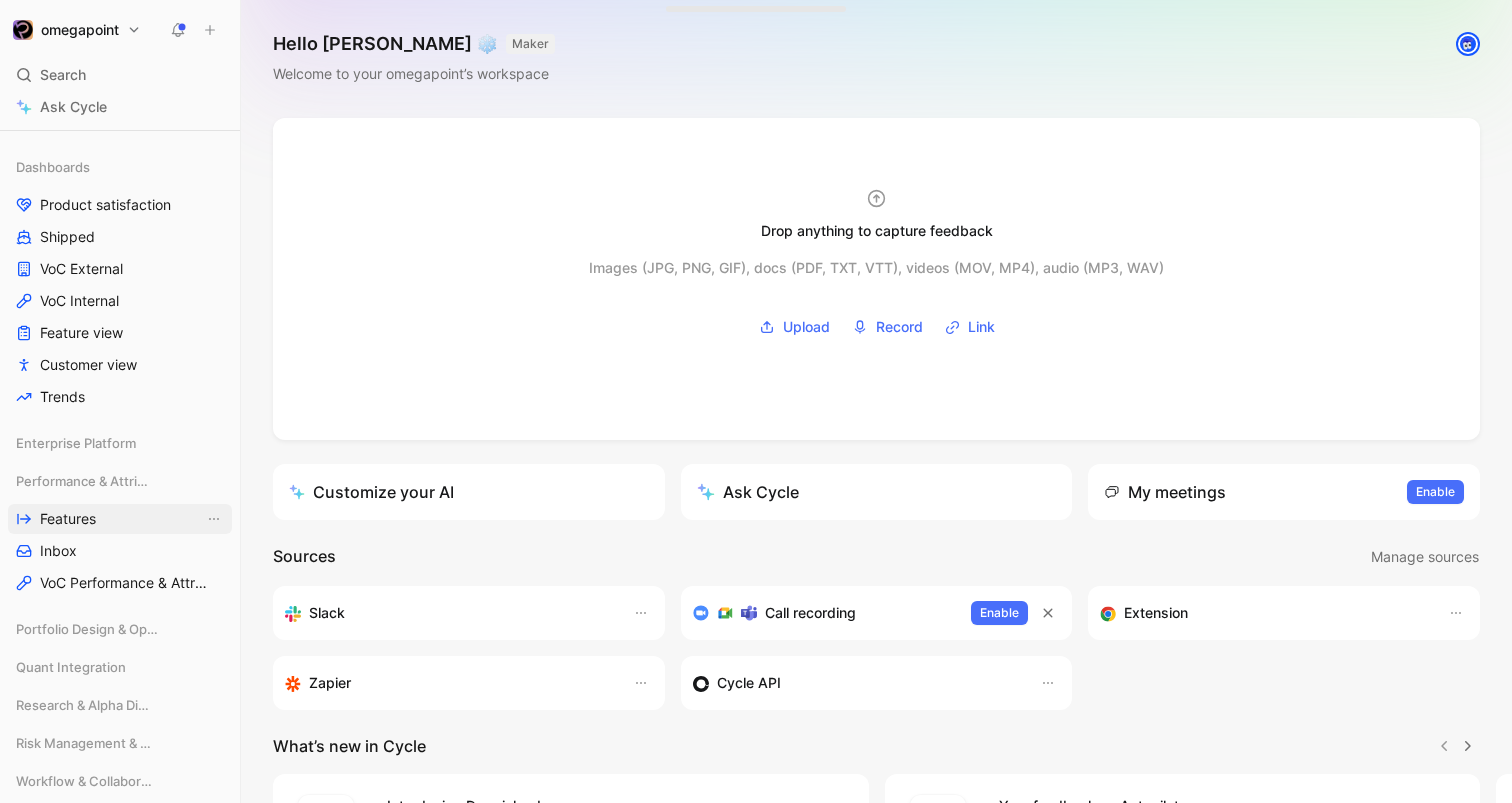 click on "Features" at bounding box center (68, 519) 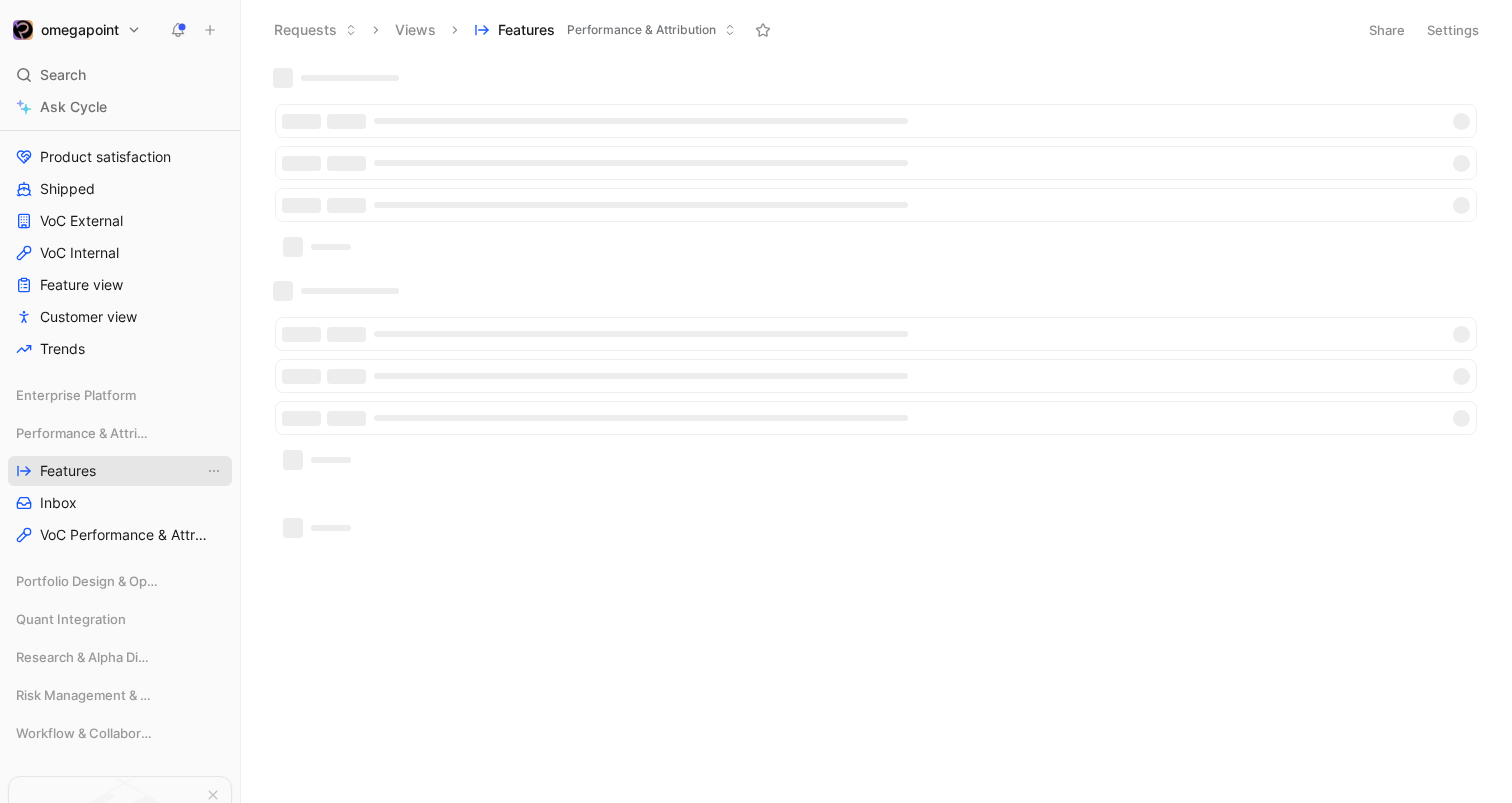 scroll, scrollTop: 264, scrollLeft: 0, axis: vertical 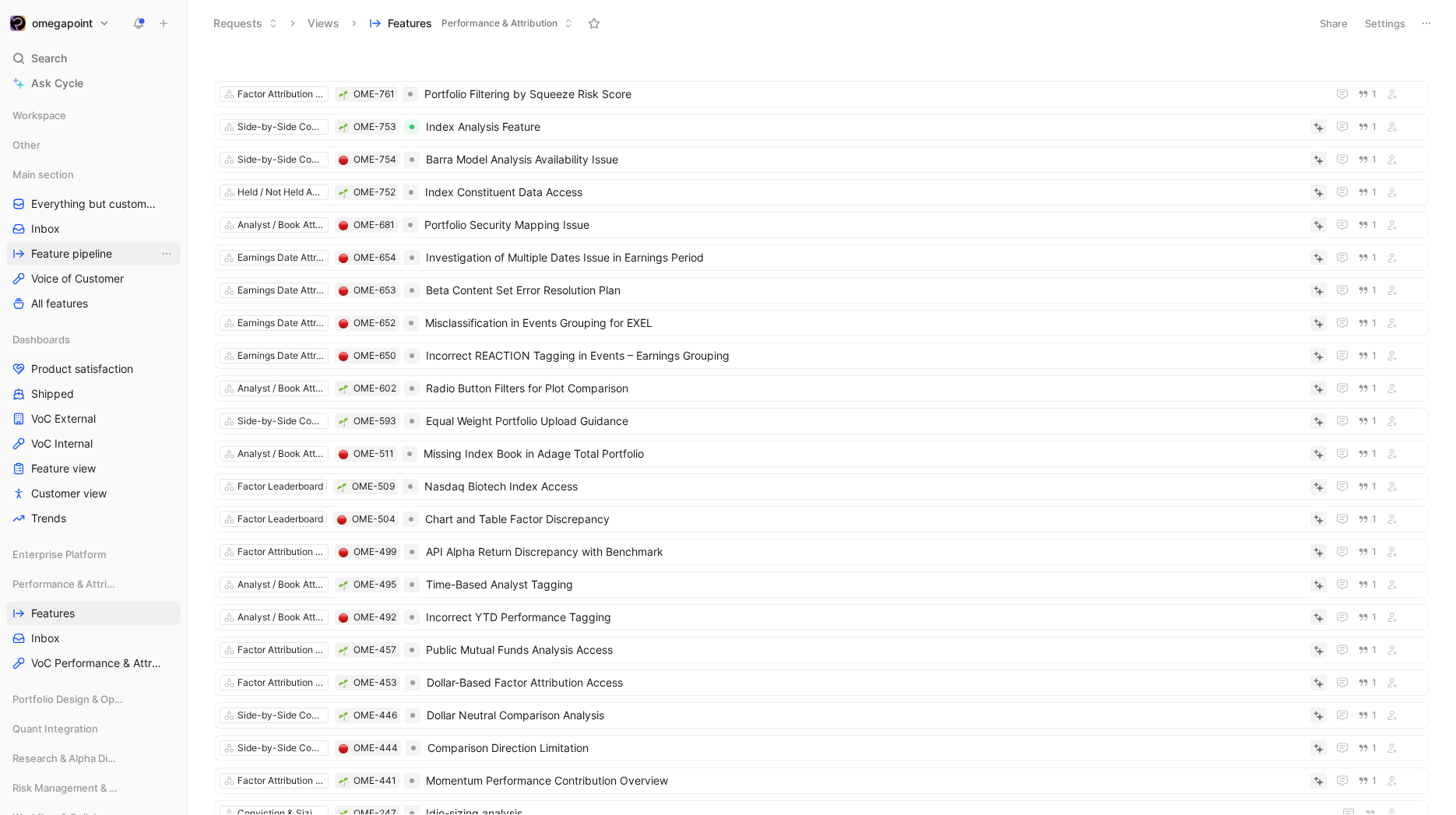click on "Feature pipeline" at bounding box center [72, 254] 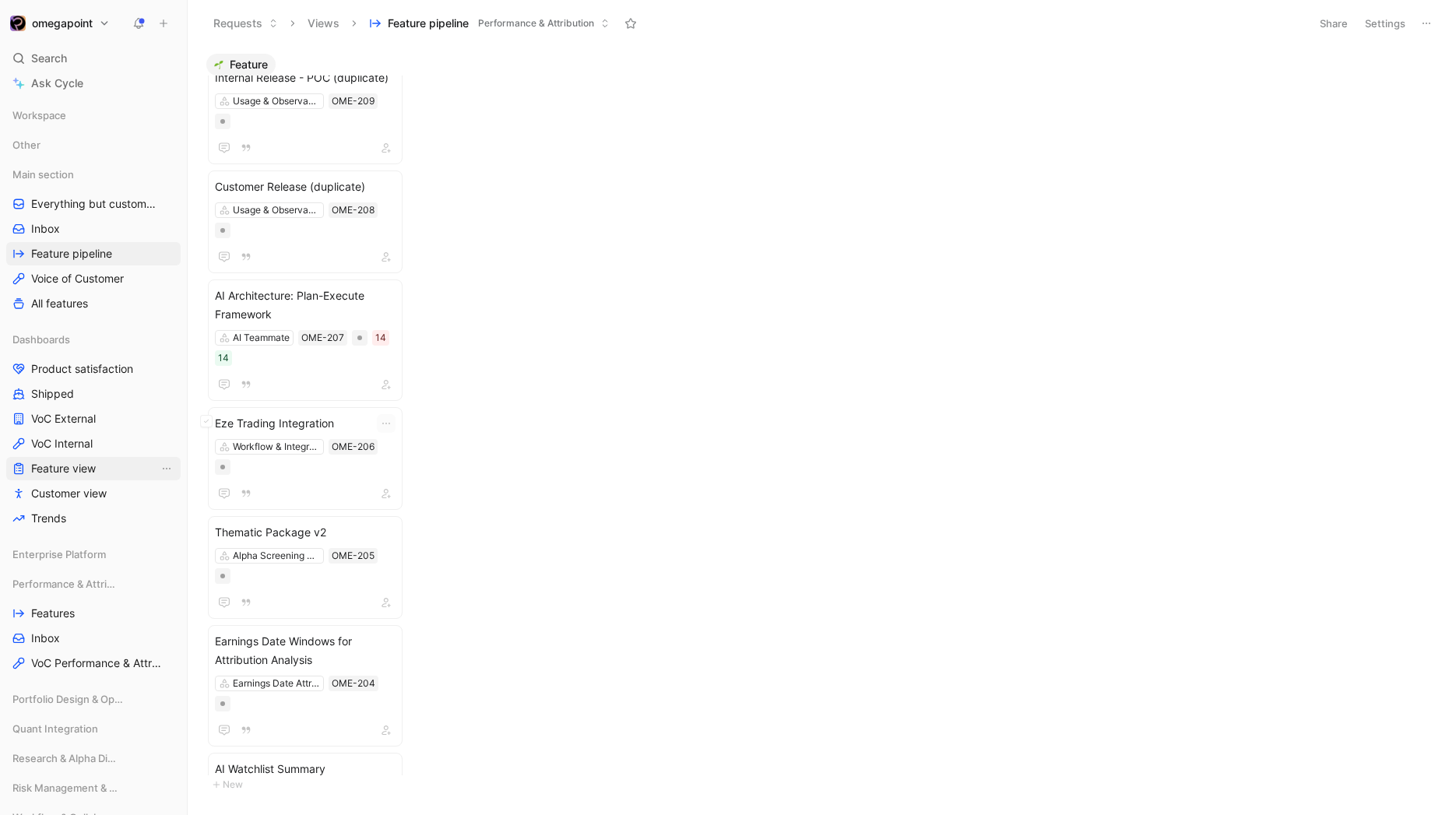 scroll, scrollTop: 3571, scrollLeft: 0, axis: vertical 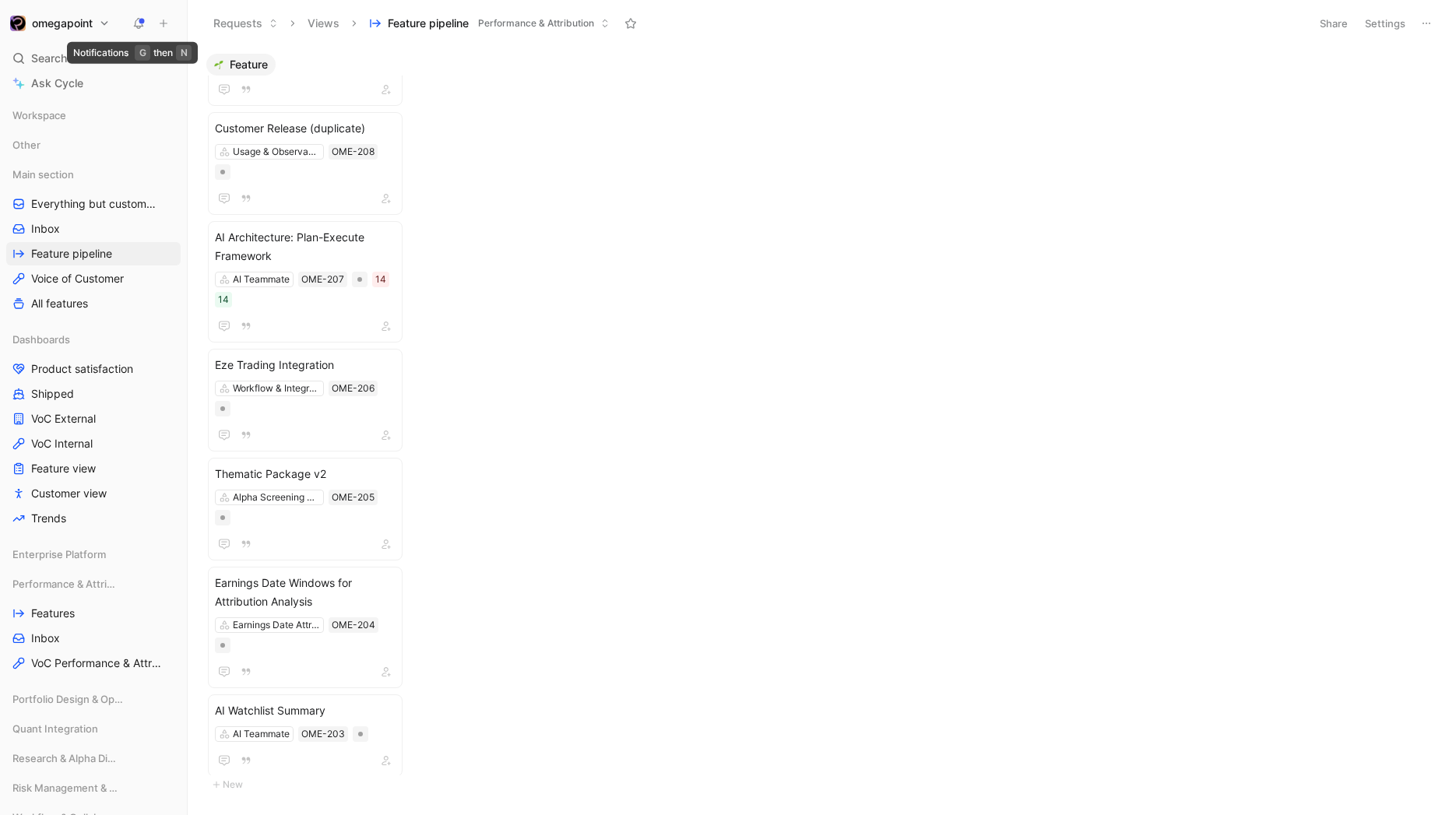 click at bounding box center (139, 23) 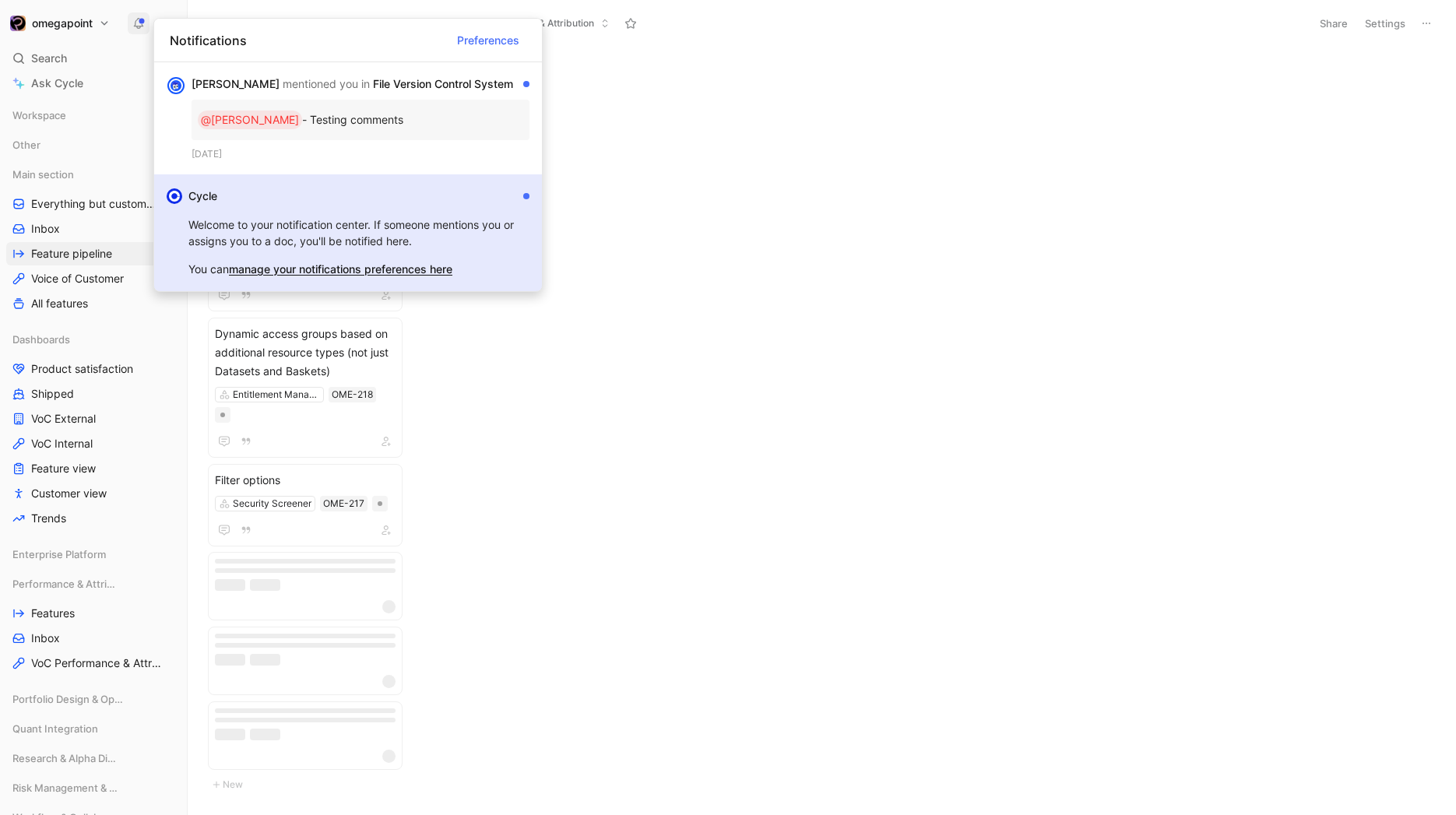 scroll, scrollTop: 3571, scrollLeft: 0, axis: vertical 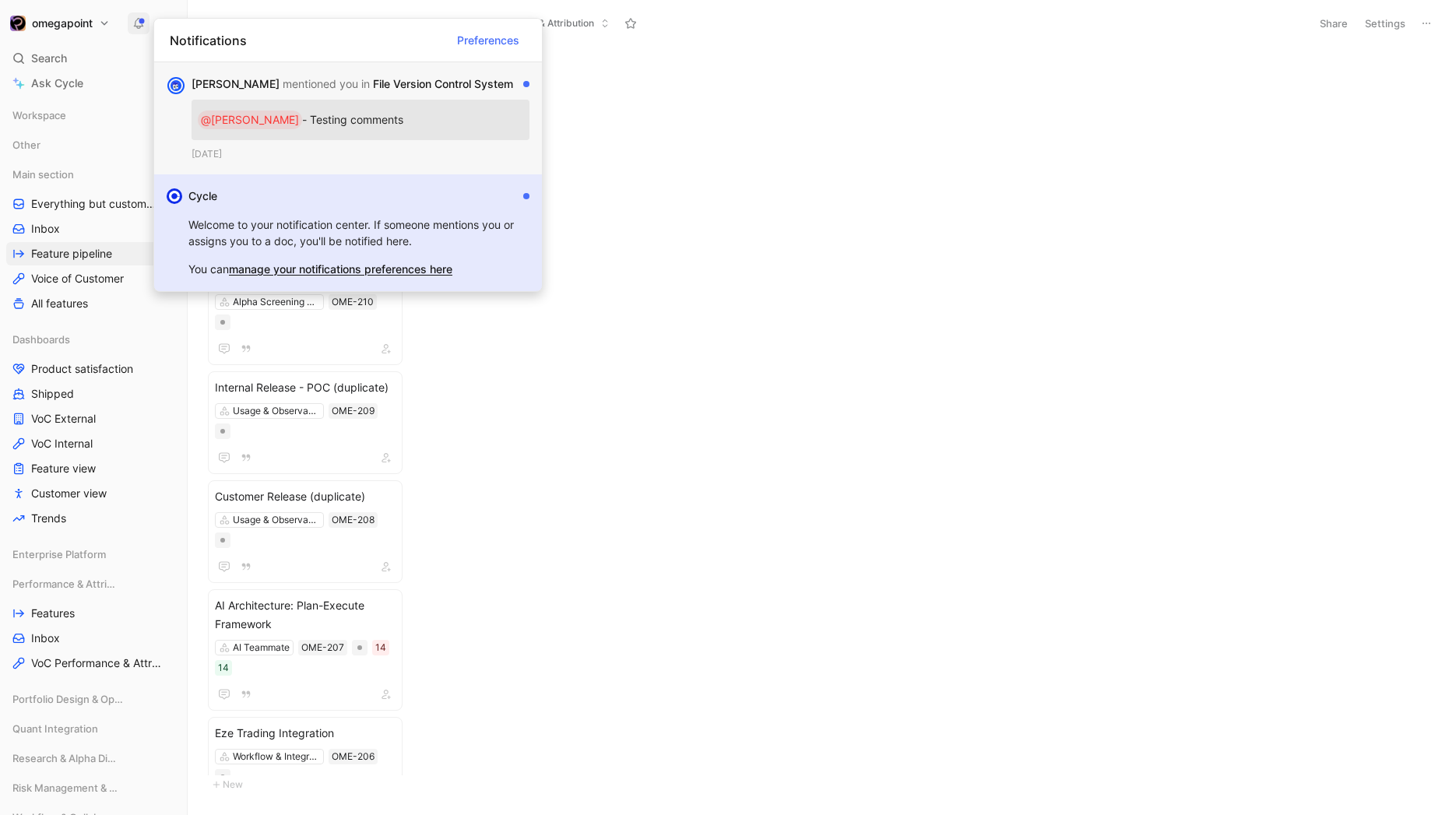 click on "mentioned you in" at bounding box center (326, 83) 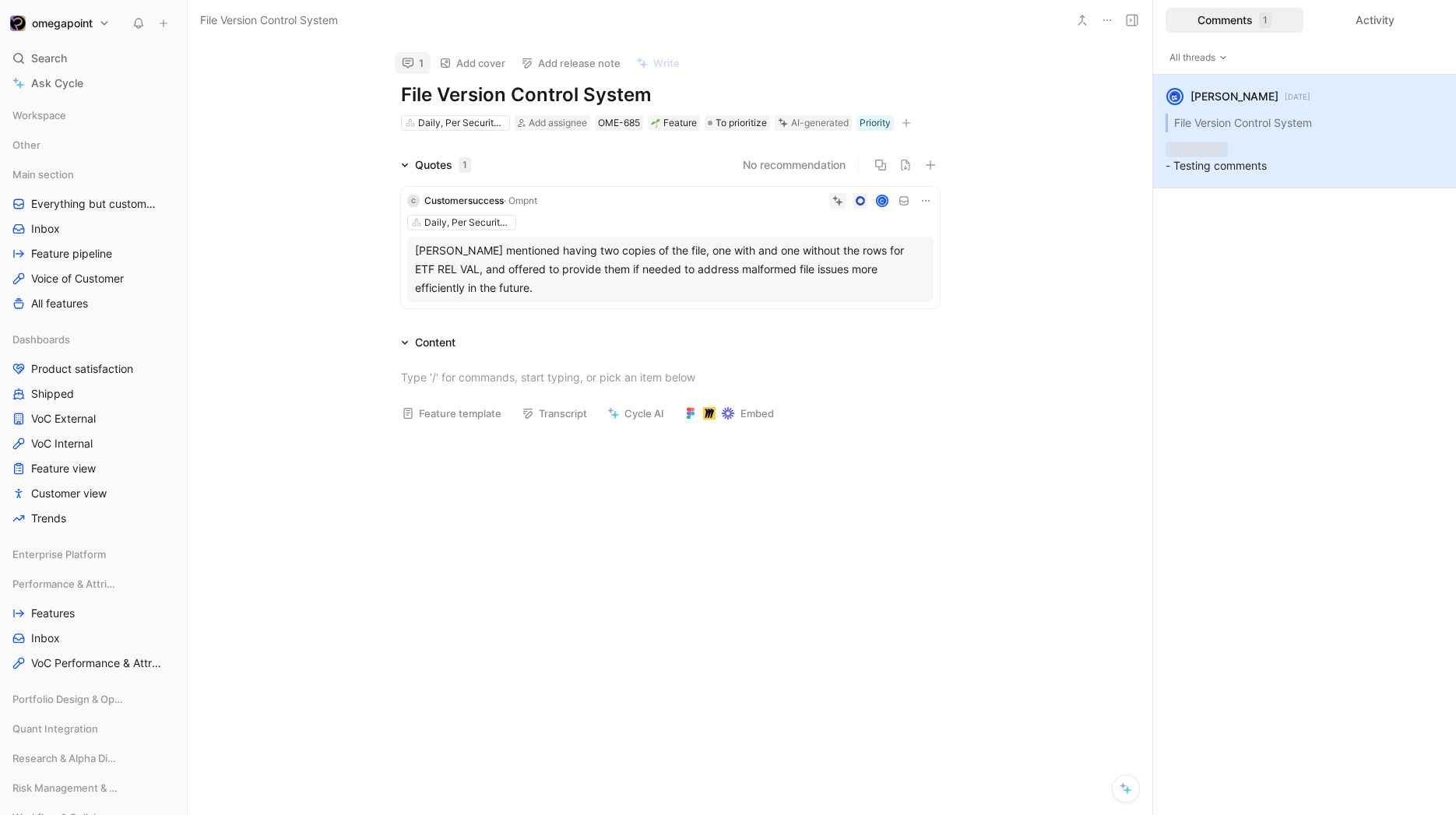 scroll, scrollTop: 13, scrollLeft: 0, axis: vertical 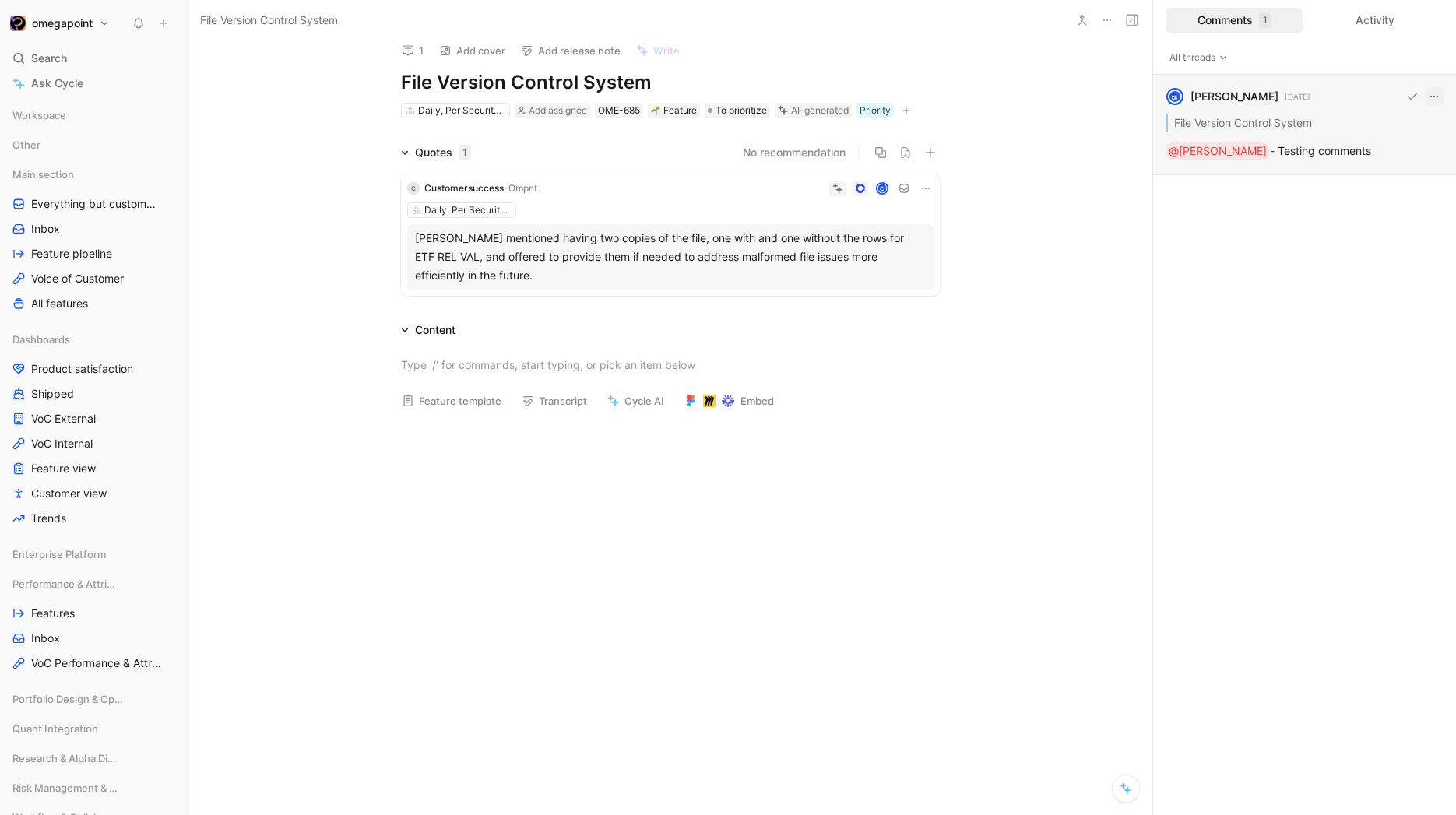 click 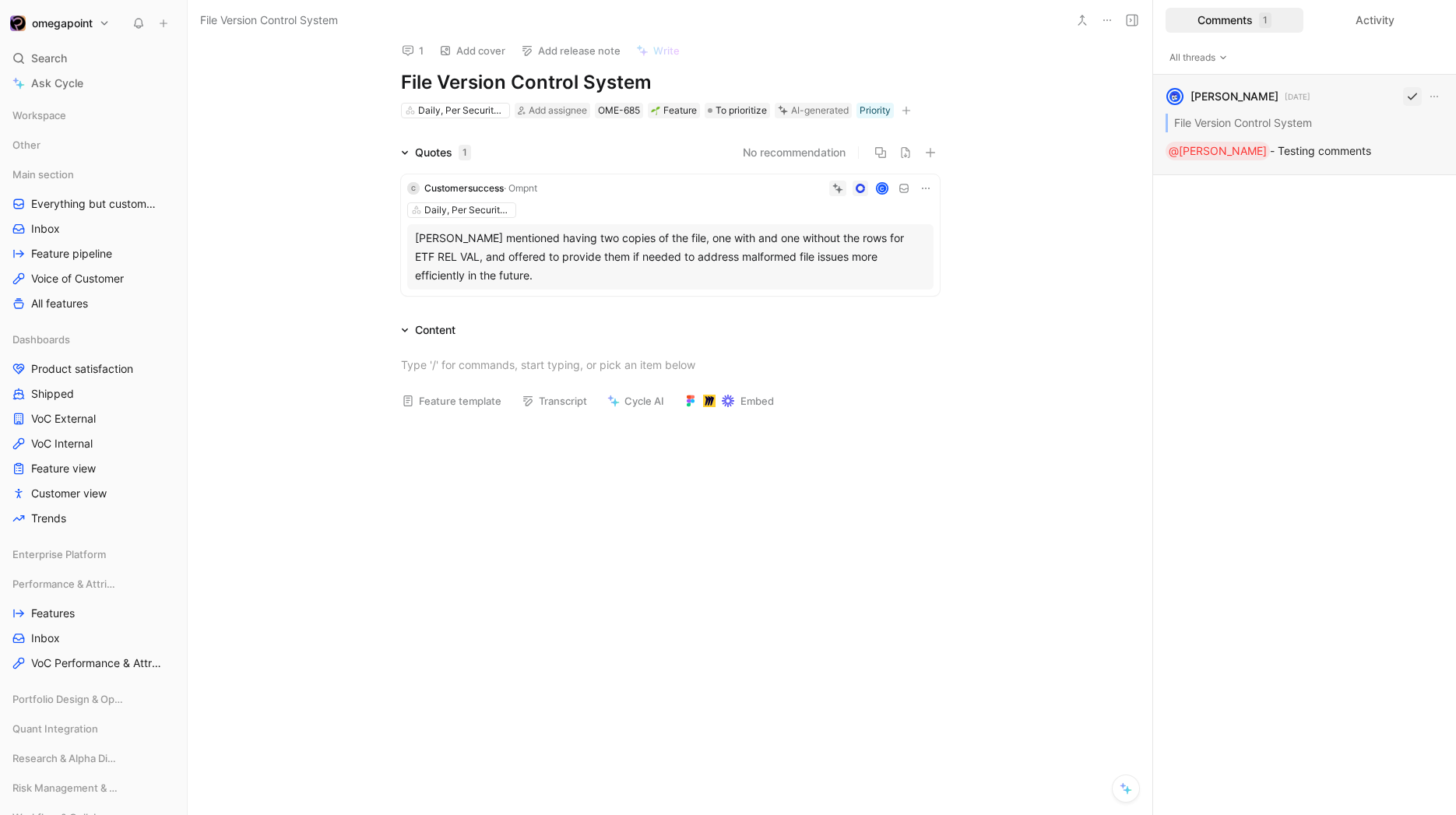 click 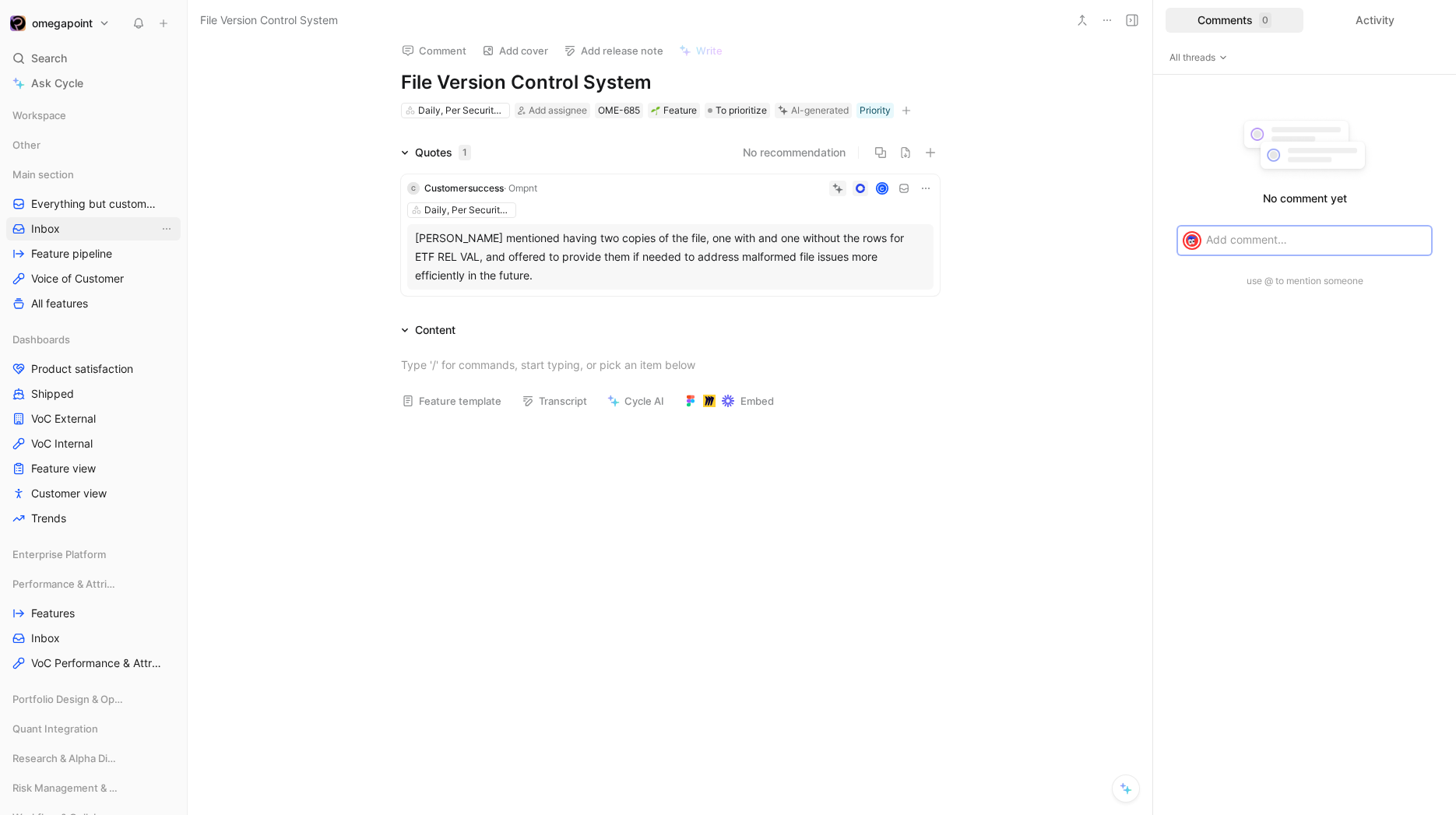 click on "Inbox" at bounding box center (45, 229) 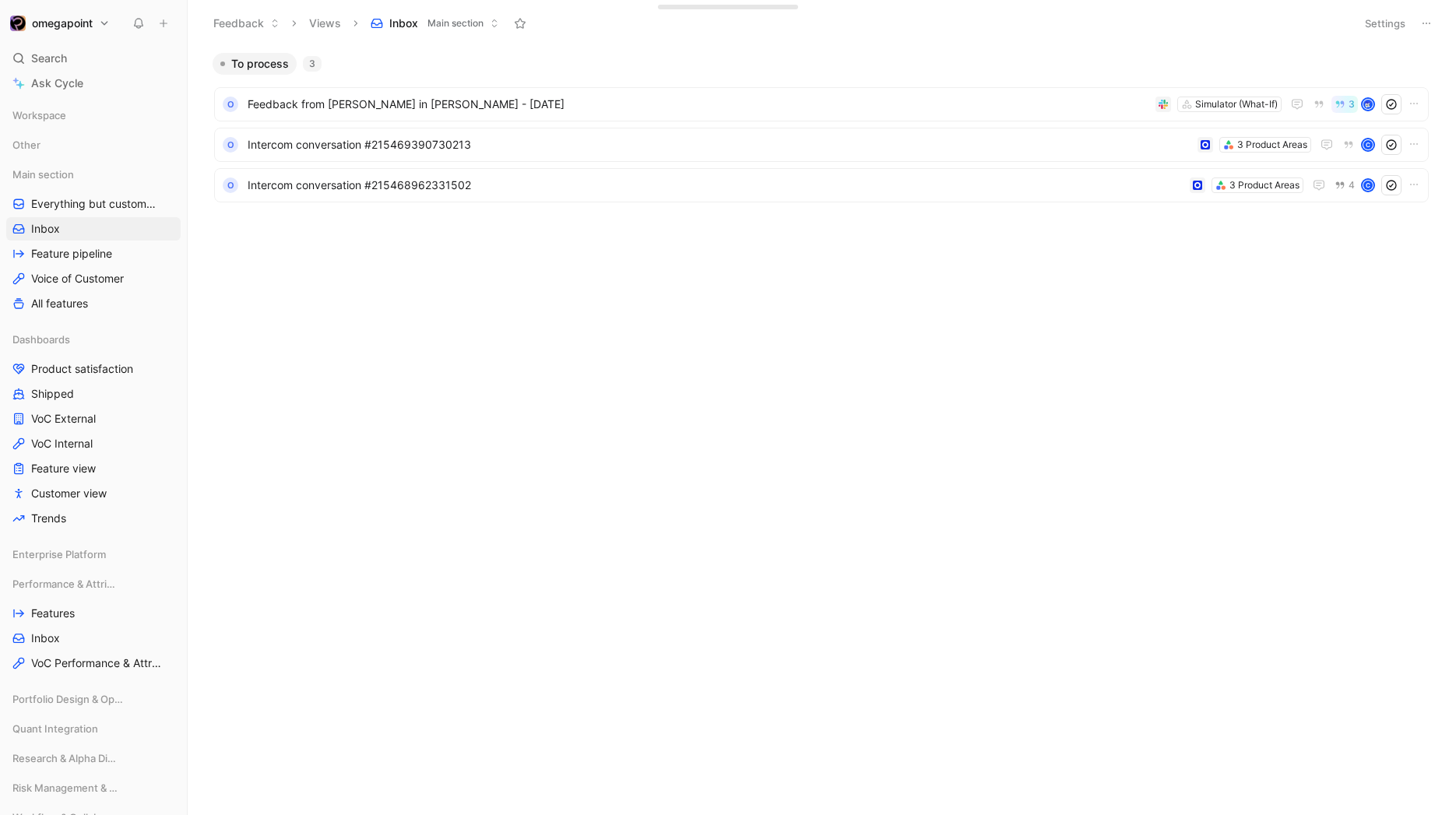 click on "Views" at bounding box center (325, 23) 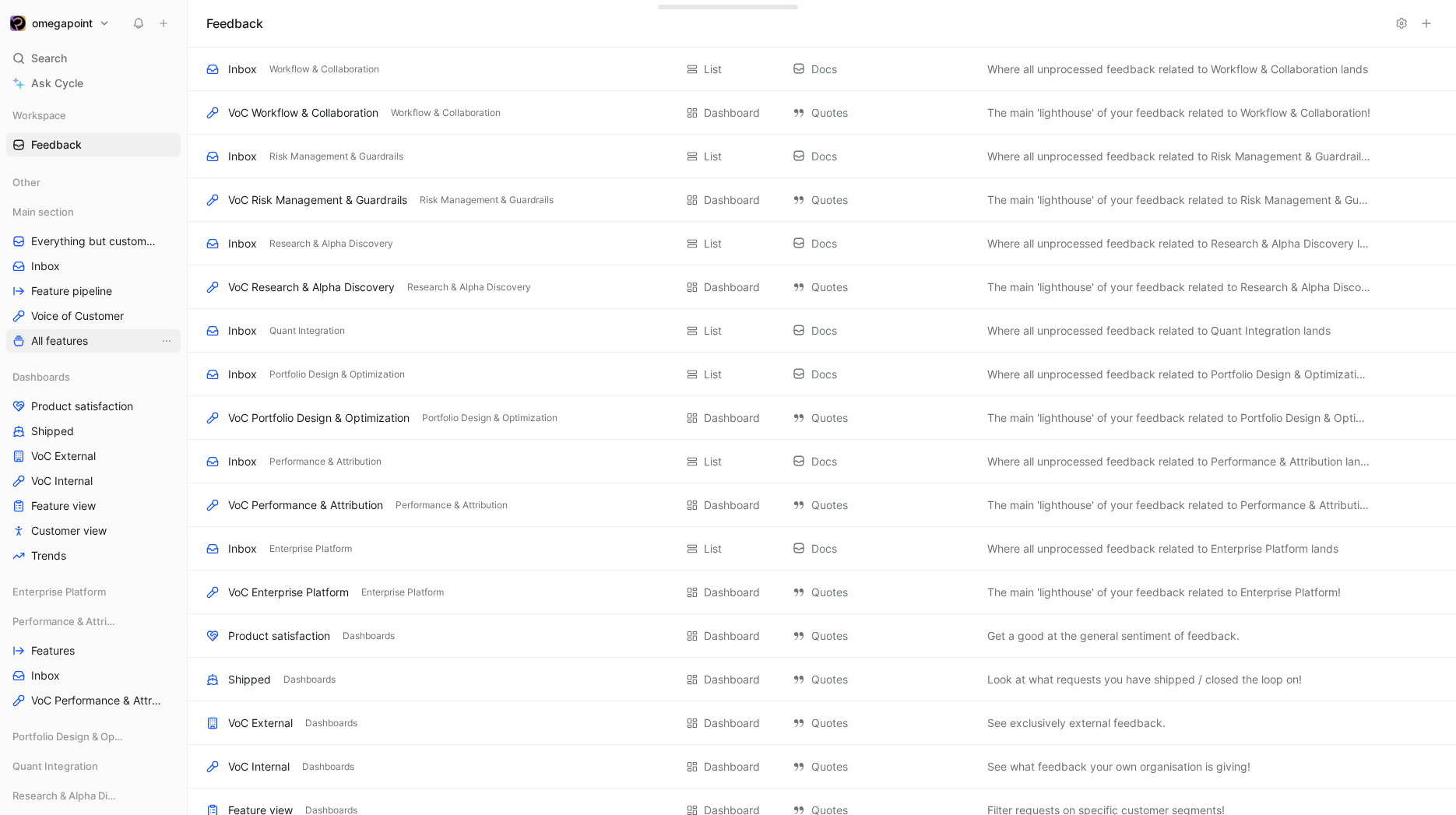 click on "All features" at bounding box center [59, 341] 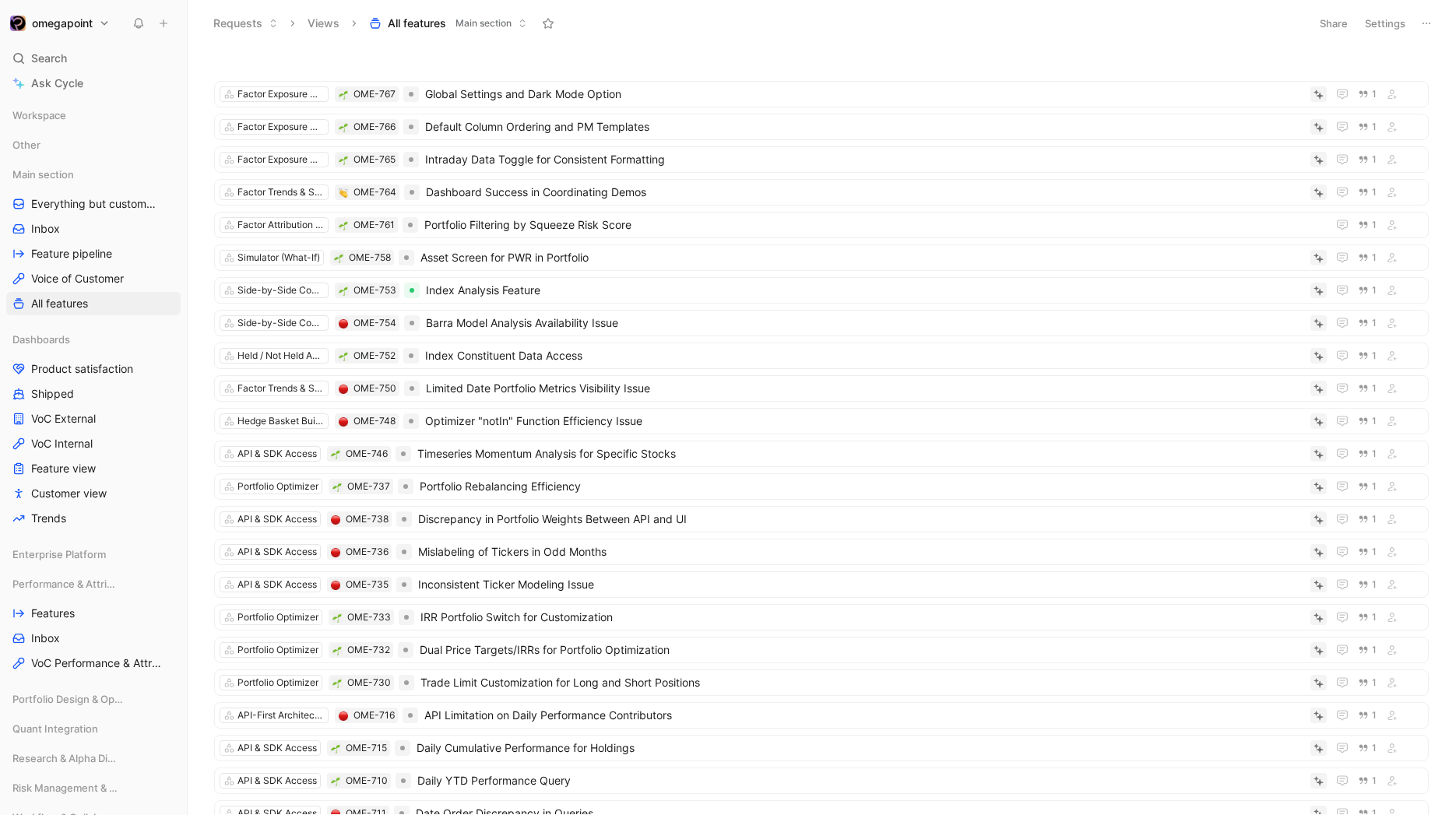 click on "All features" at bounding box center (417, 23) 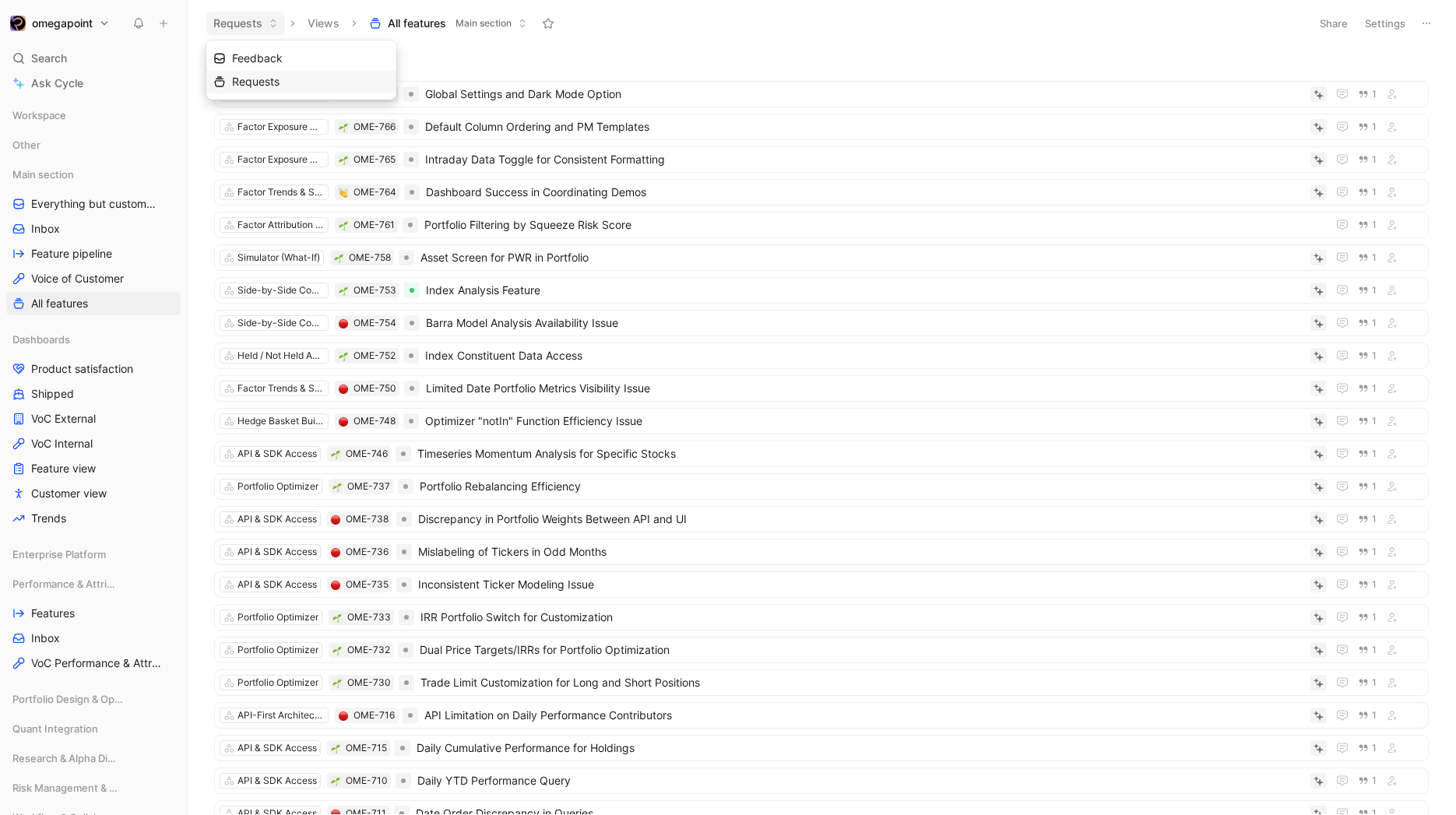 click on "Requests" at bounding box center (311, 82) 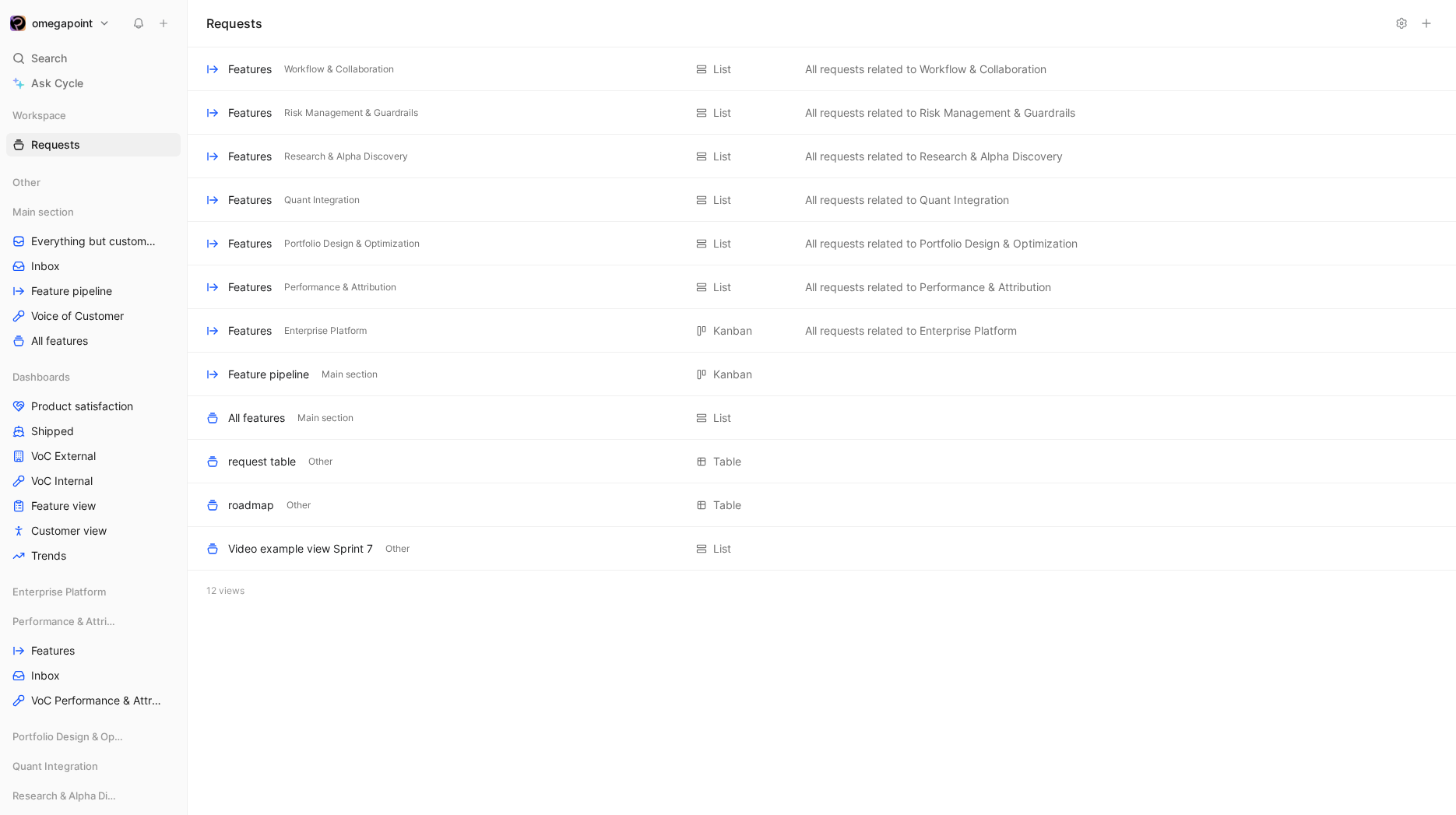 click on "Requests" at bounding box center (234, 23) 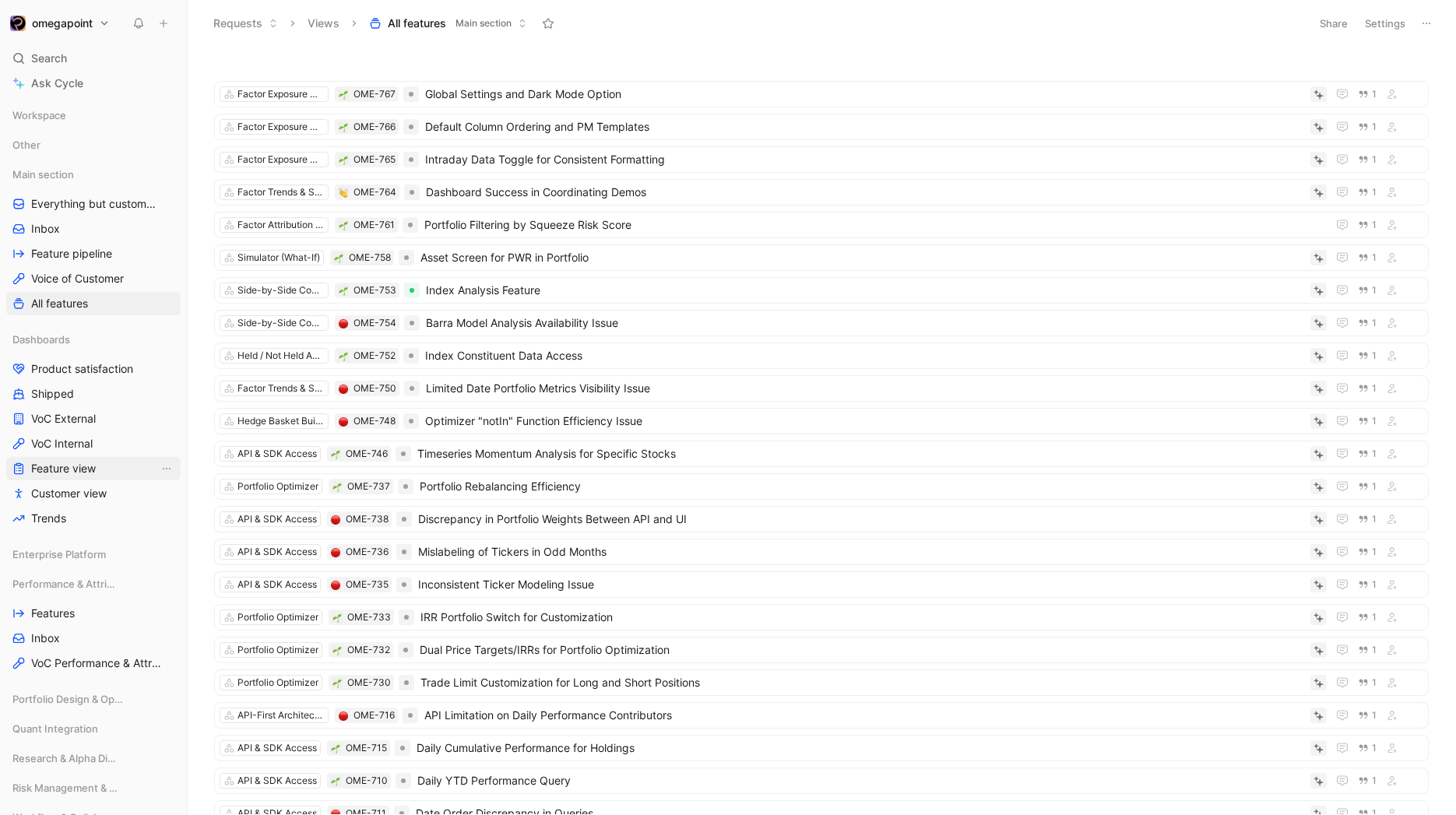 scroll, scrollTop: 245, scrollLeft: 0, axis: vertical 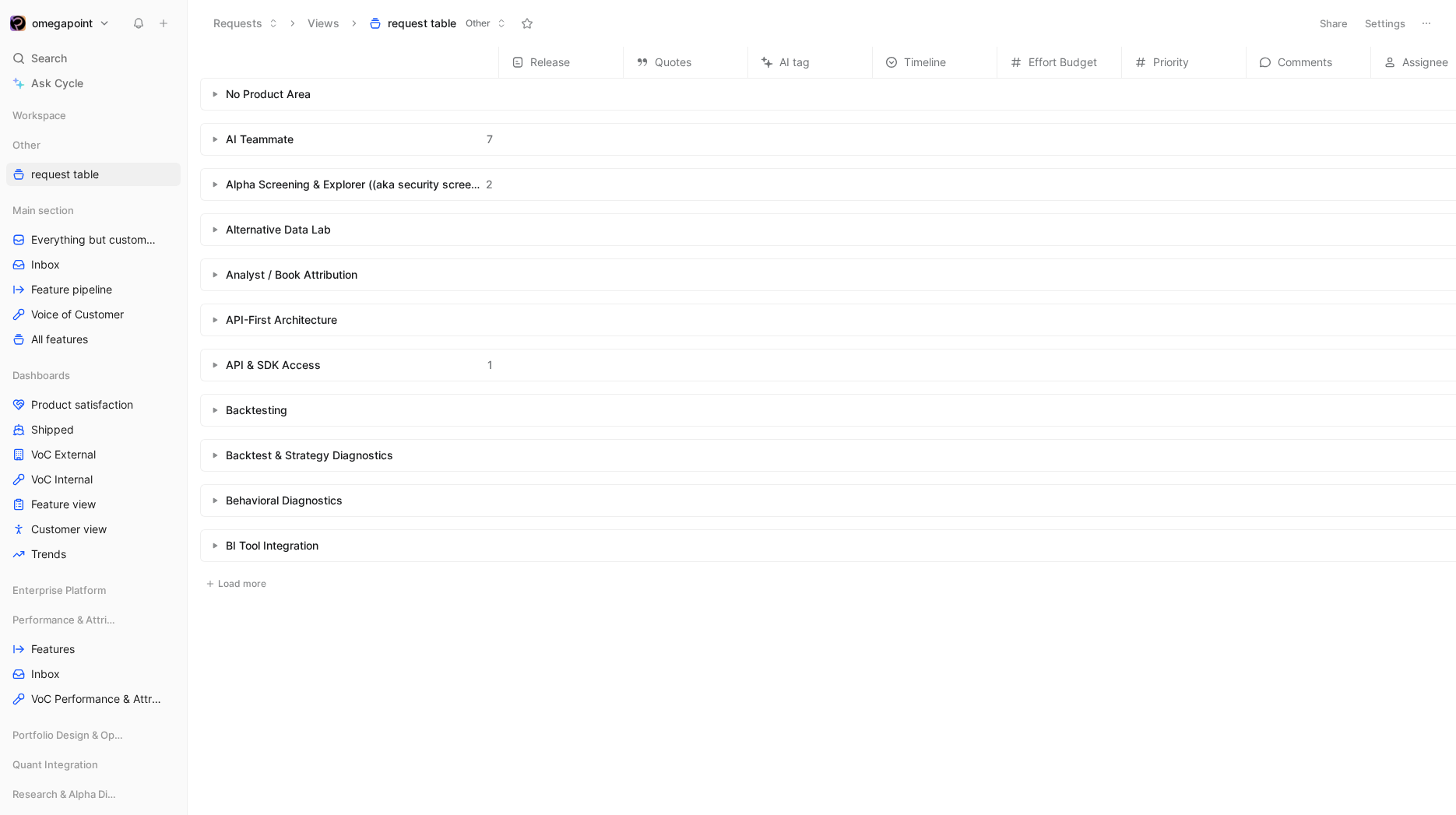 click at bounding box center [215, 139] 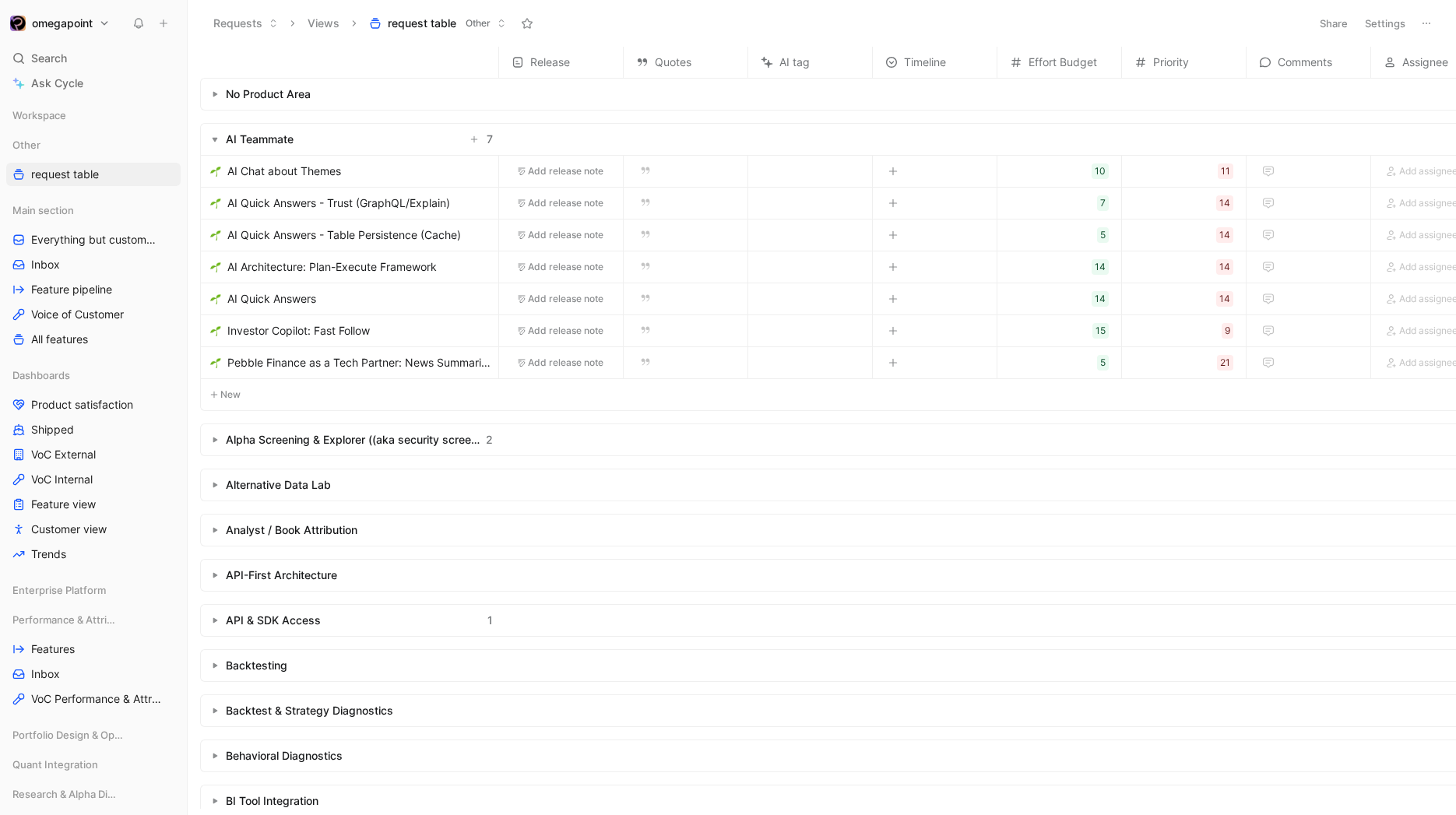 click at bounding box center (215, 139) 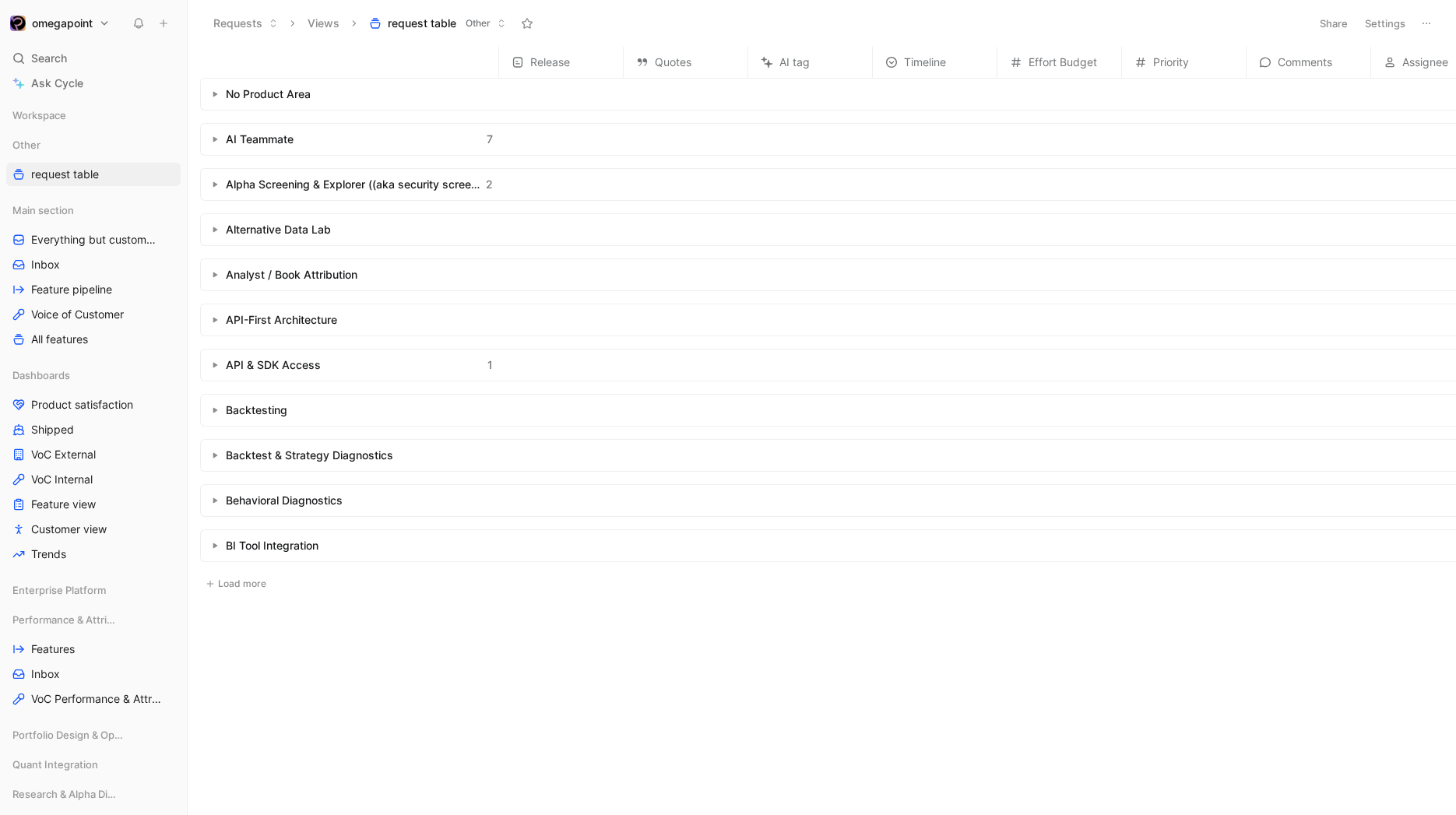 click 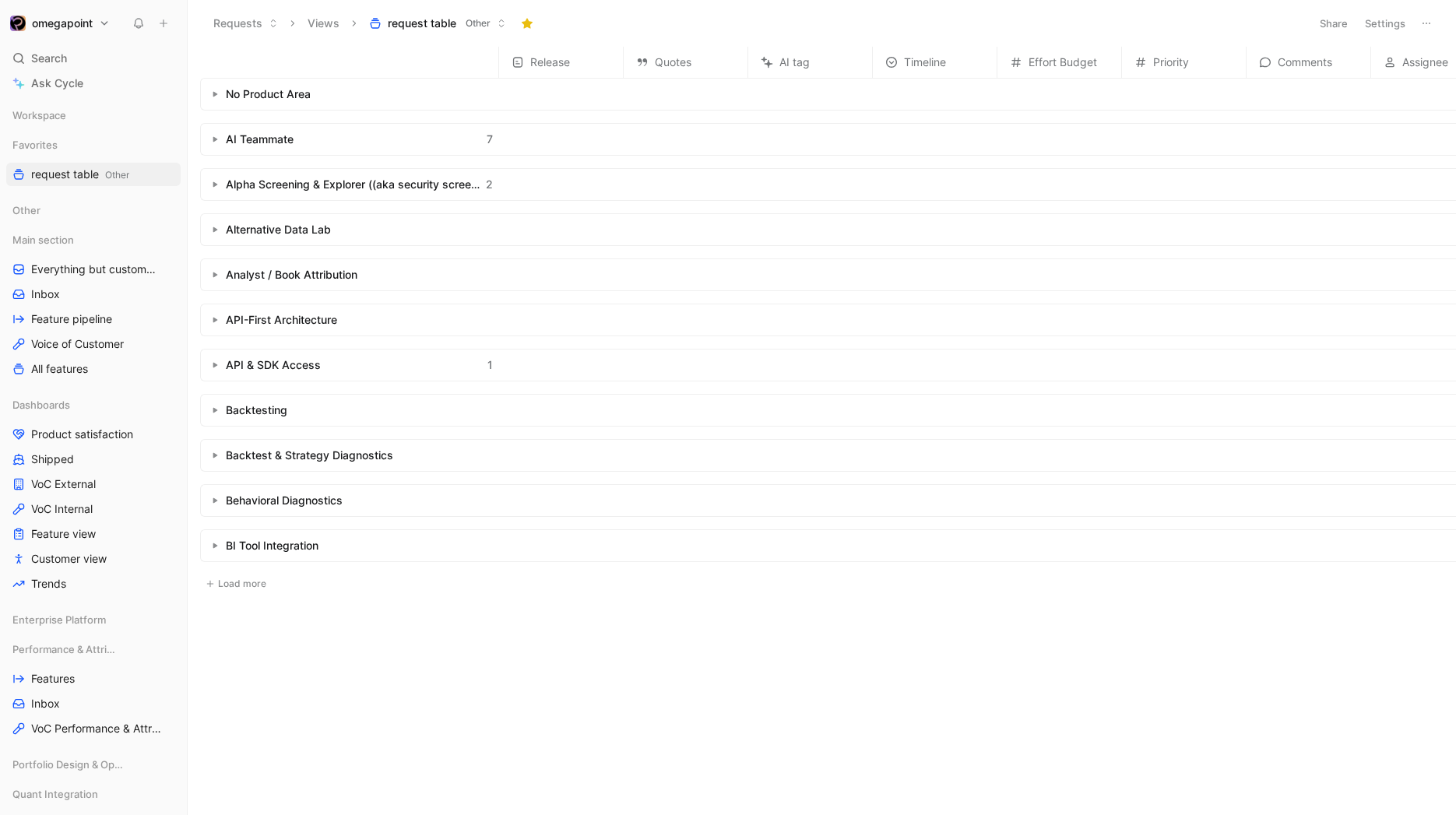 click on "Settings" at bounding box center [1385, 23] 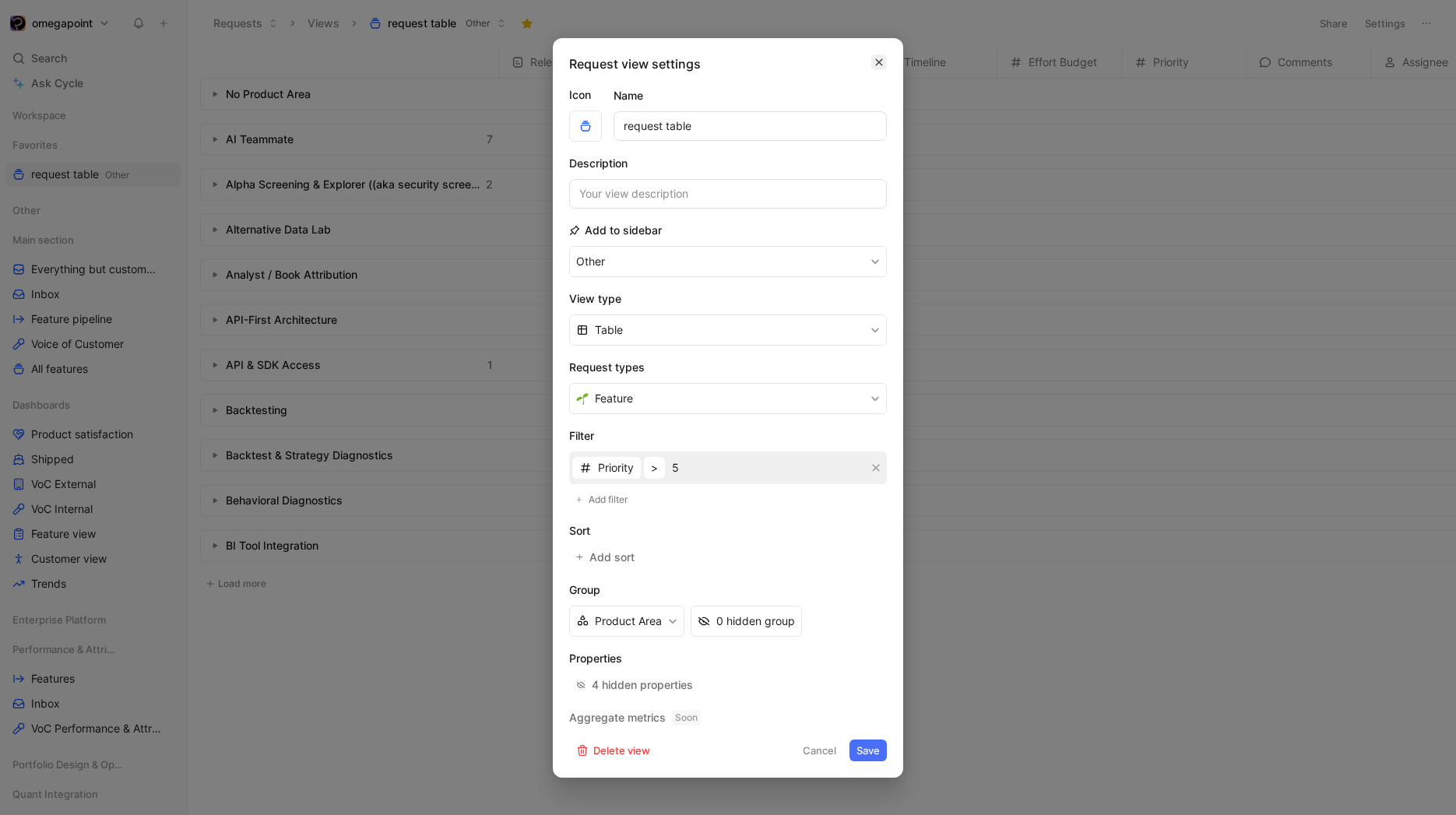 click 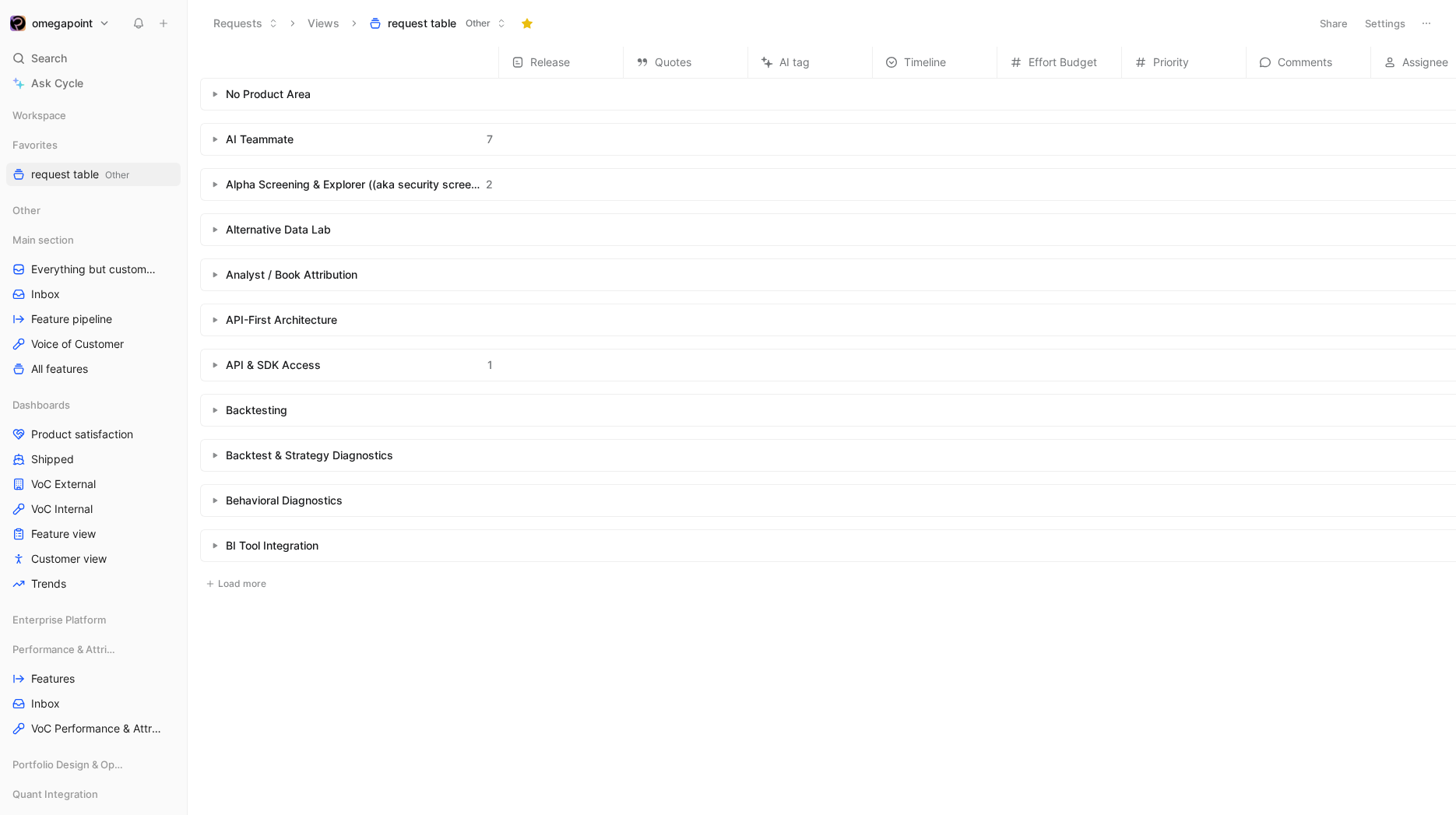 click at bounding box center (1426, 23) 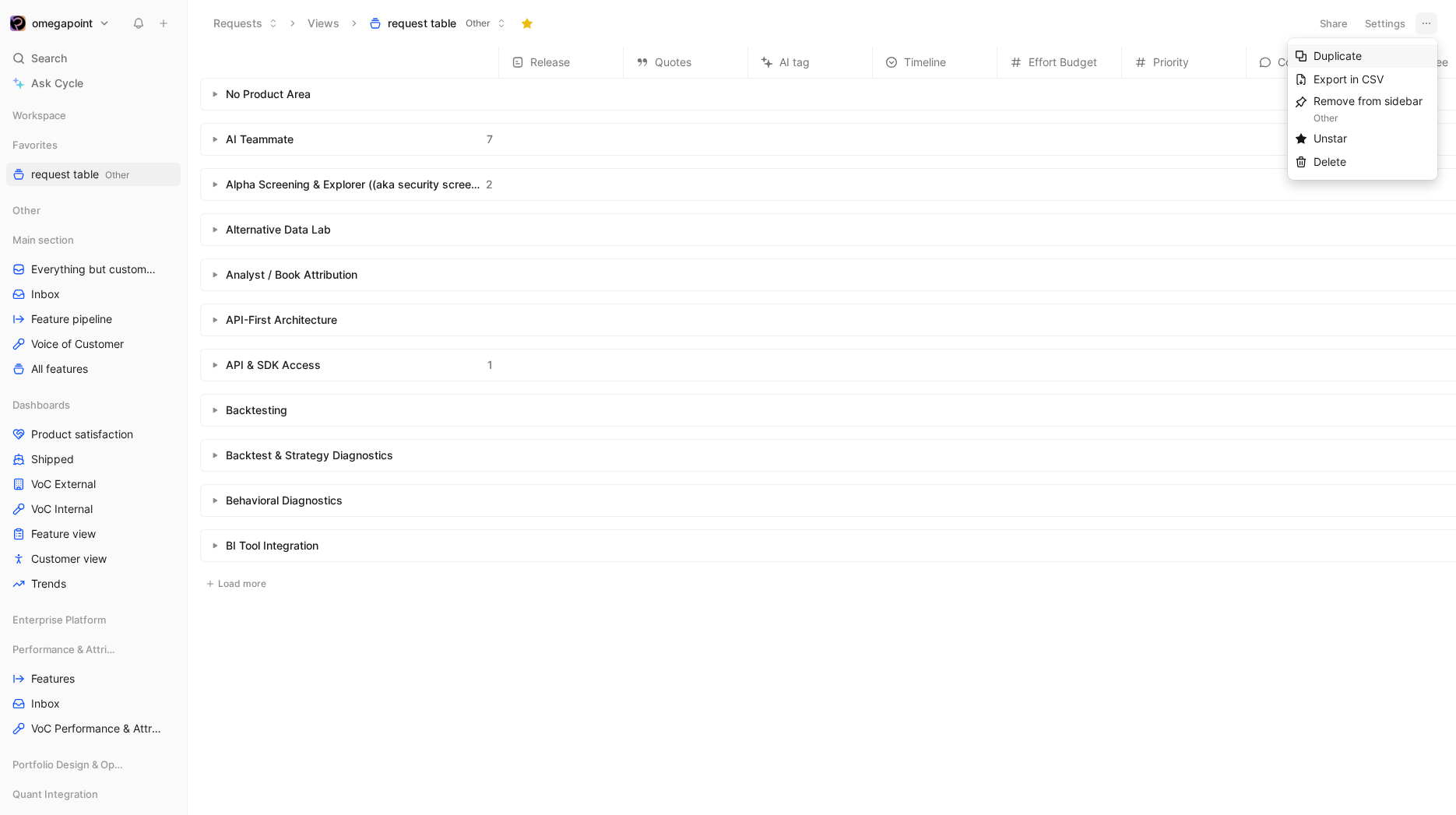 click on "Duplicate" at bounding box center (1372, 56) 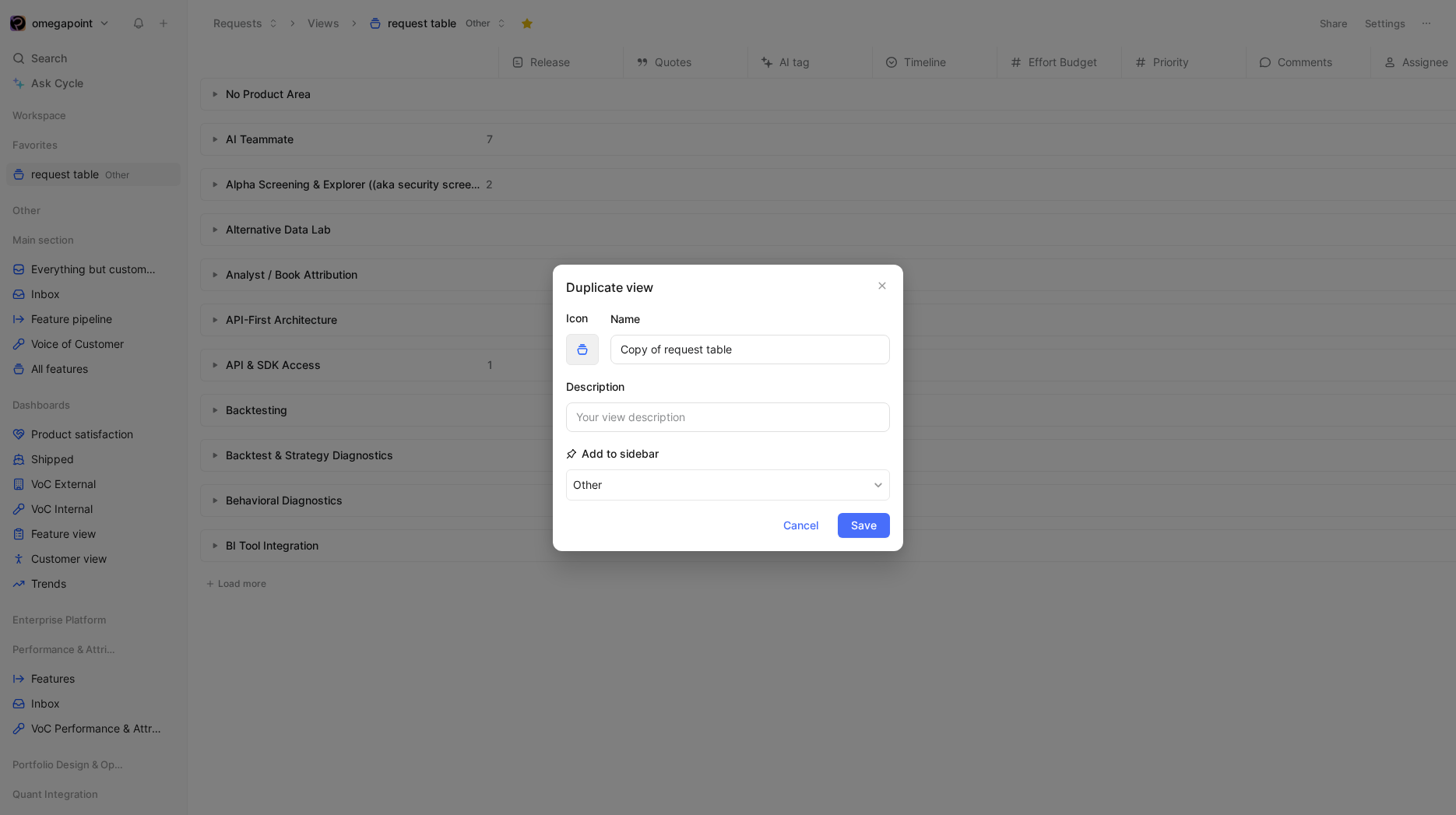 drag, startPoint x: 669, startPoint y: 346, endPoint x: 588, endPoint y: 341, distance: 81.154174 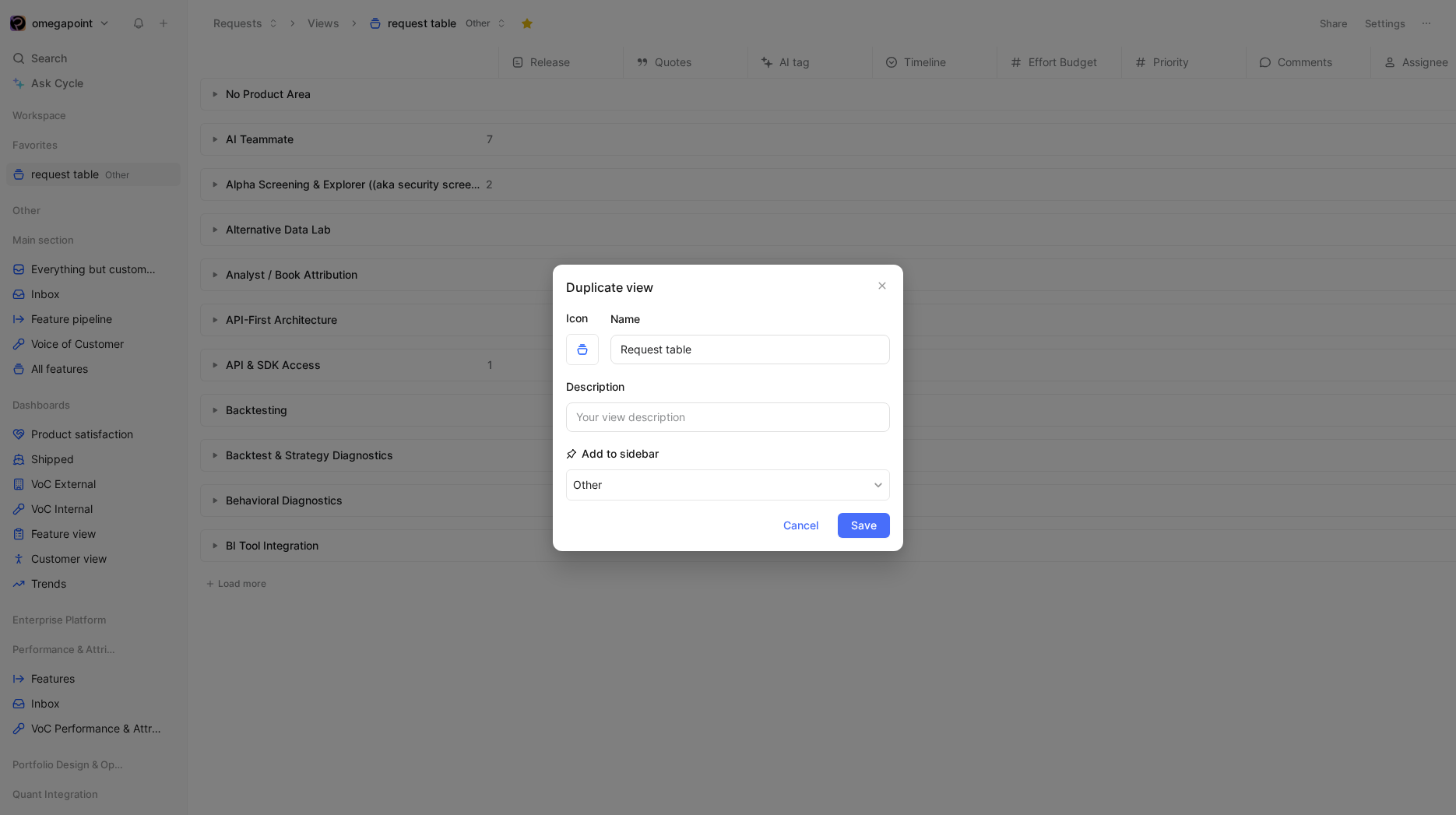 click on "Request table" at bounding box center (750, 350) 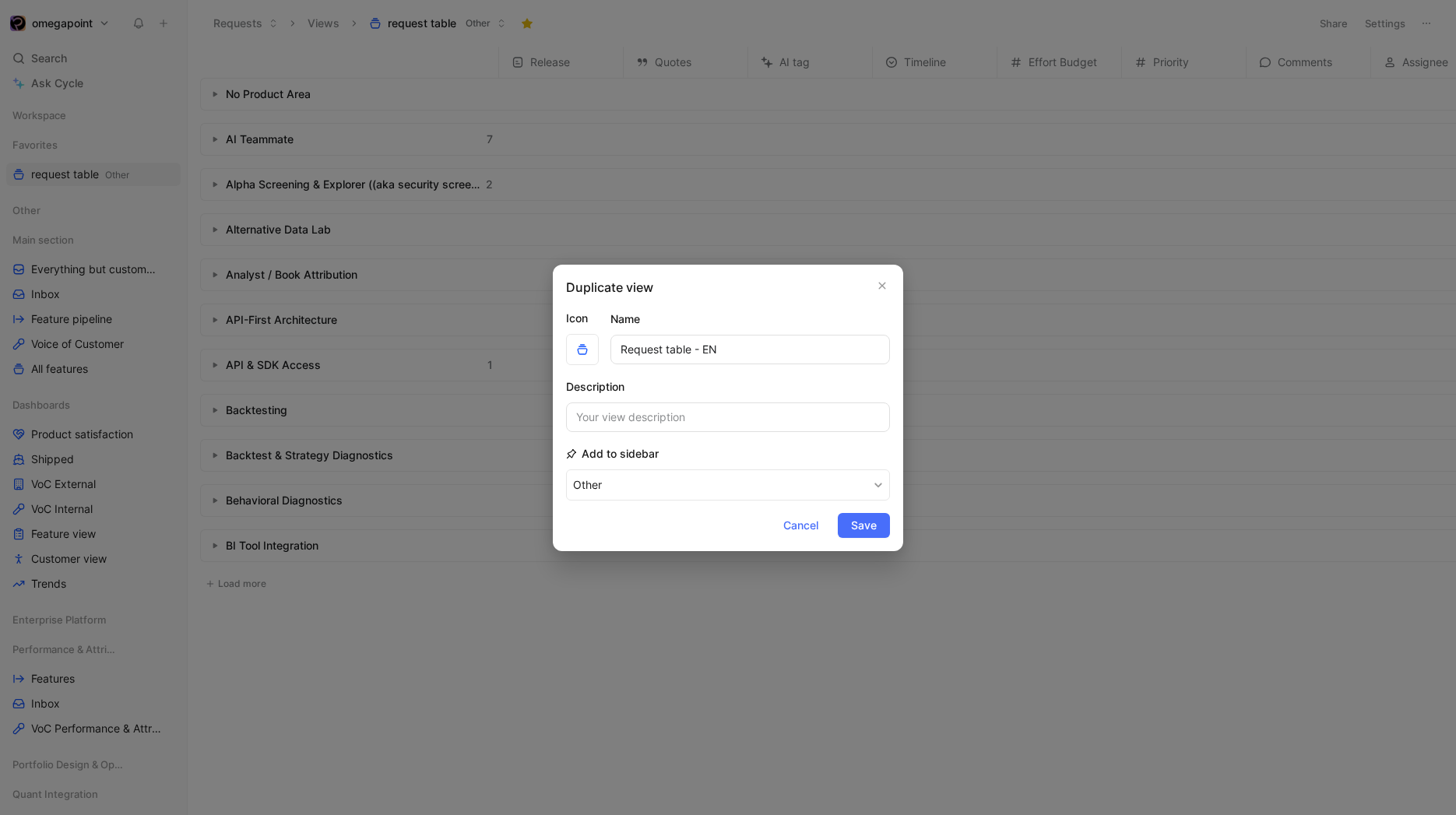 type on "Request table - EN" 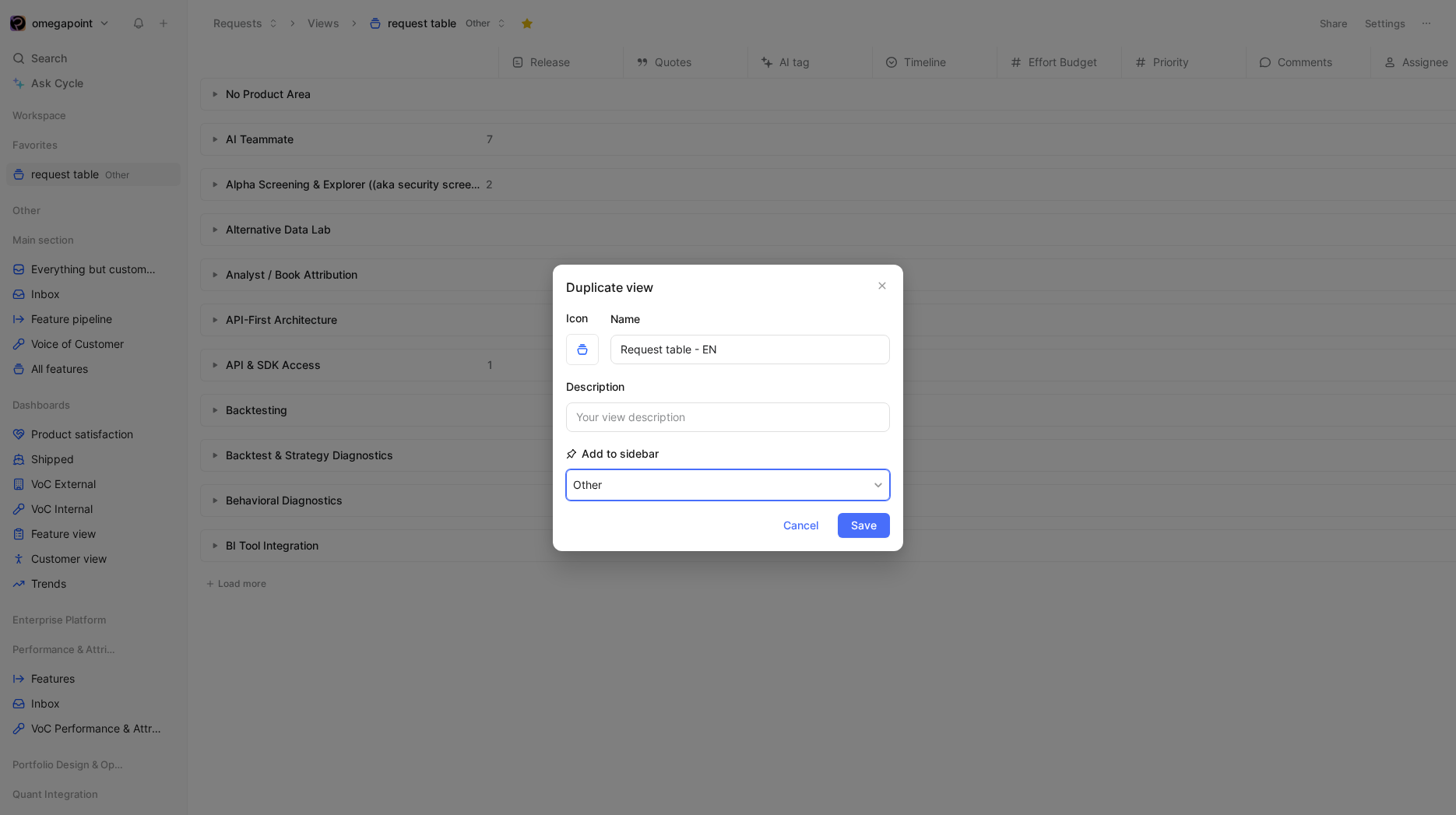 click on "Other" at bounding box center (728, 485) 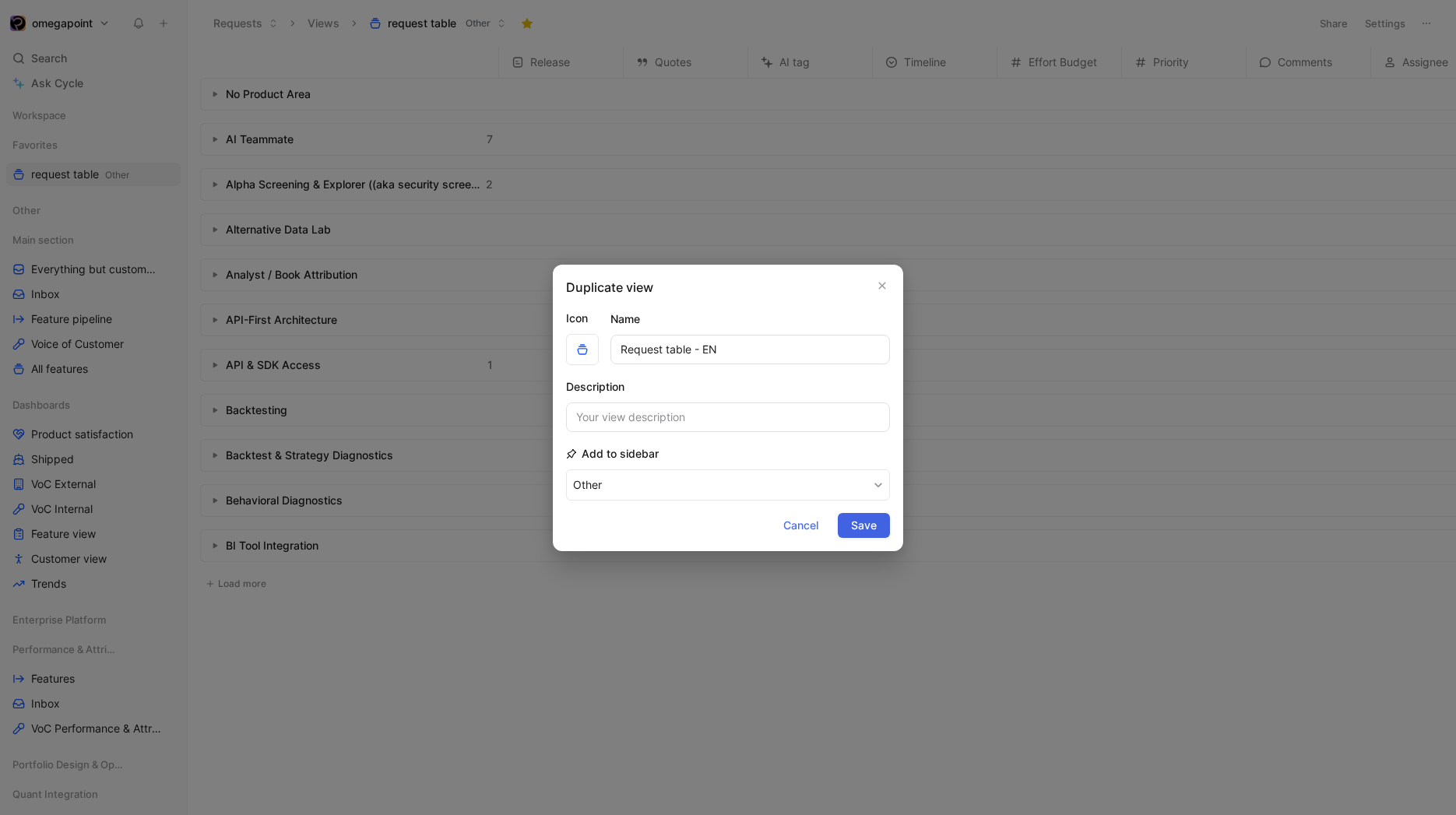 click on "Save" at bounding box center (863, 525) 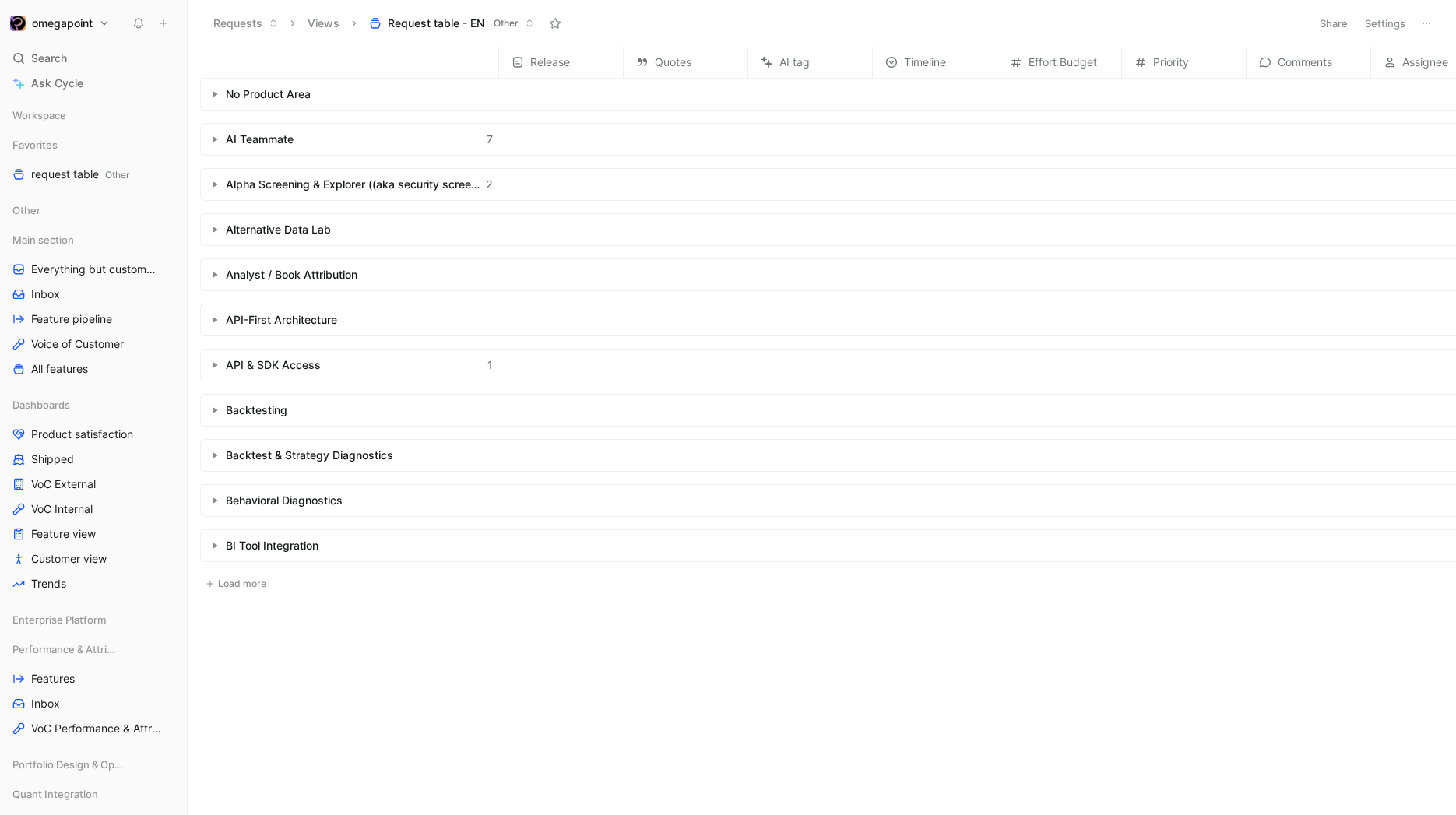 click 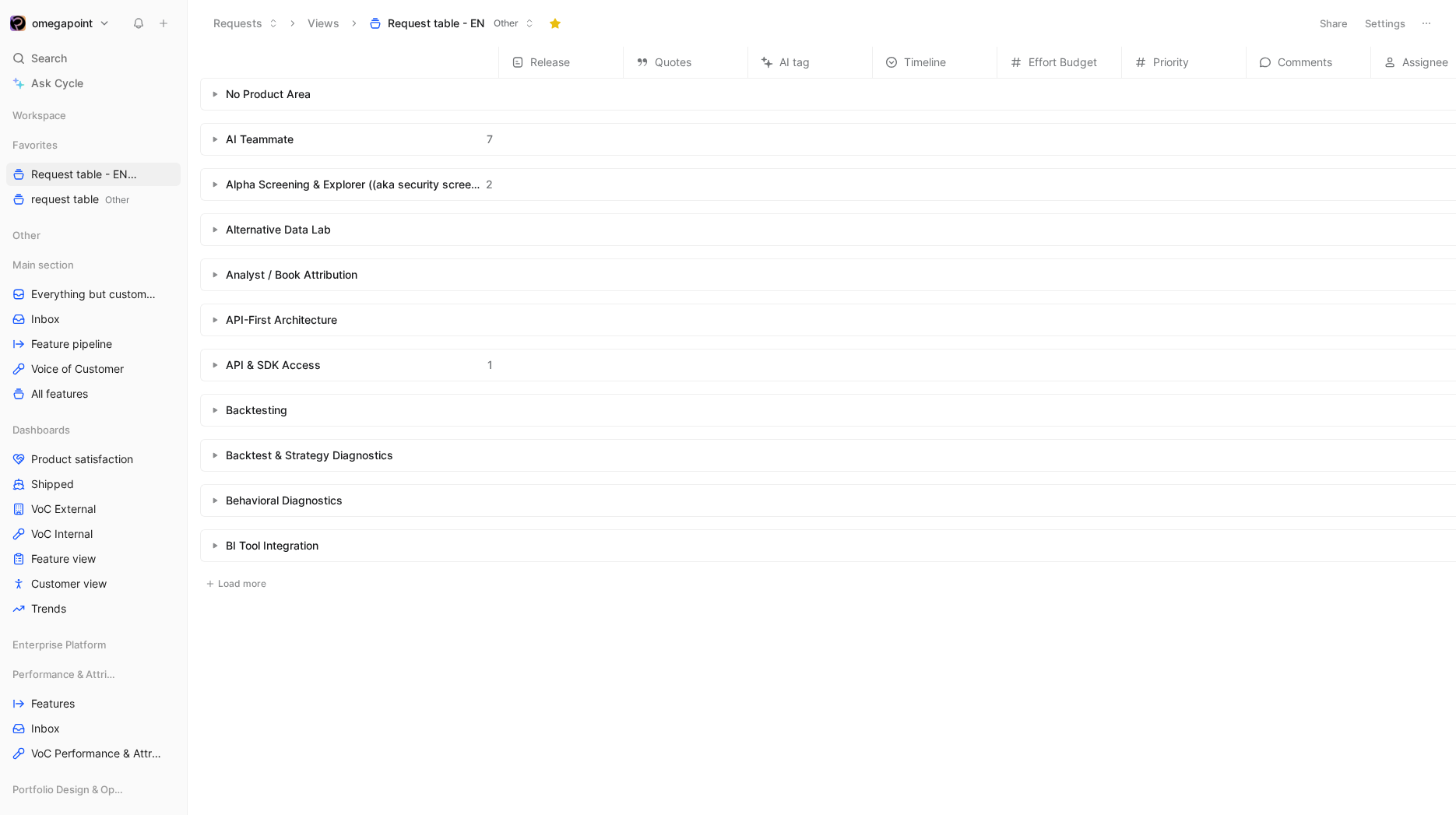 click on "Settings" at bounding box center (1385, 23) 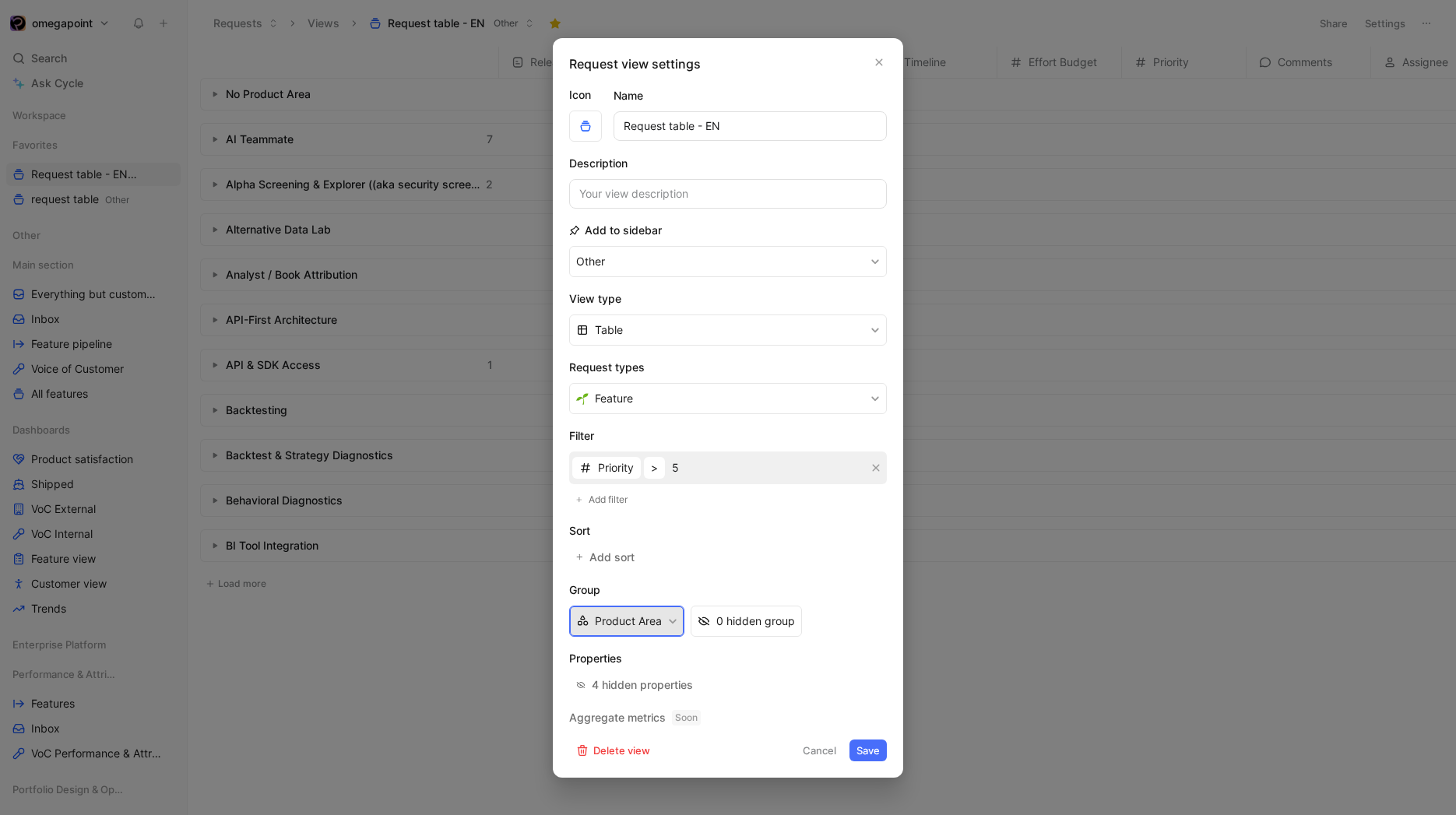click 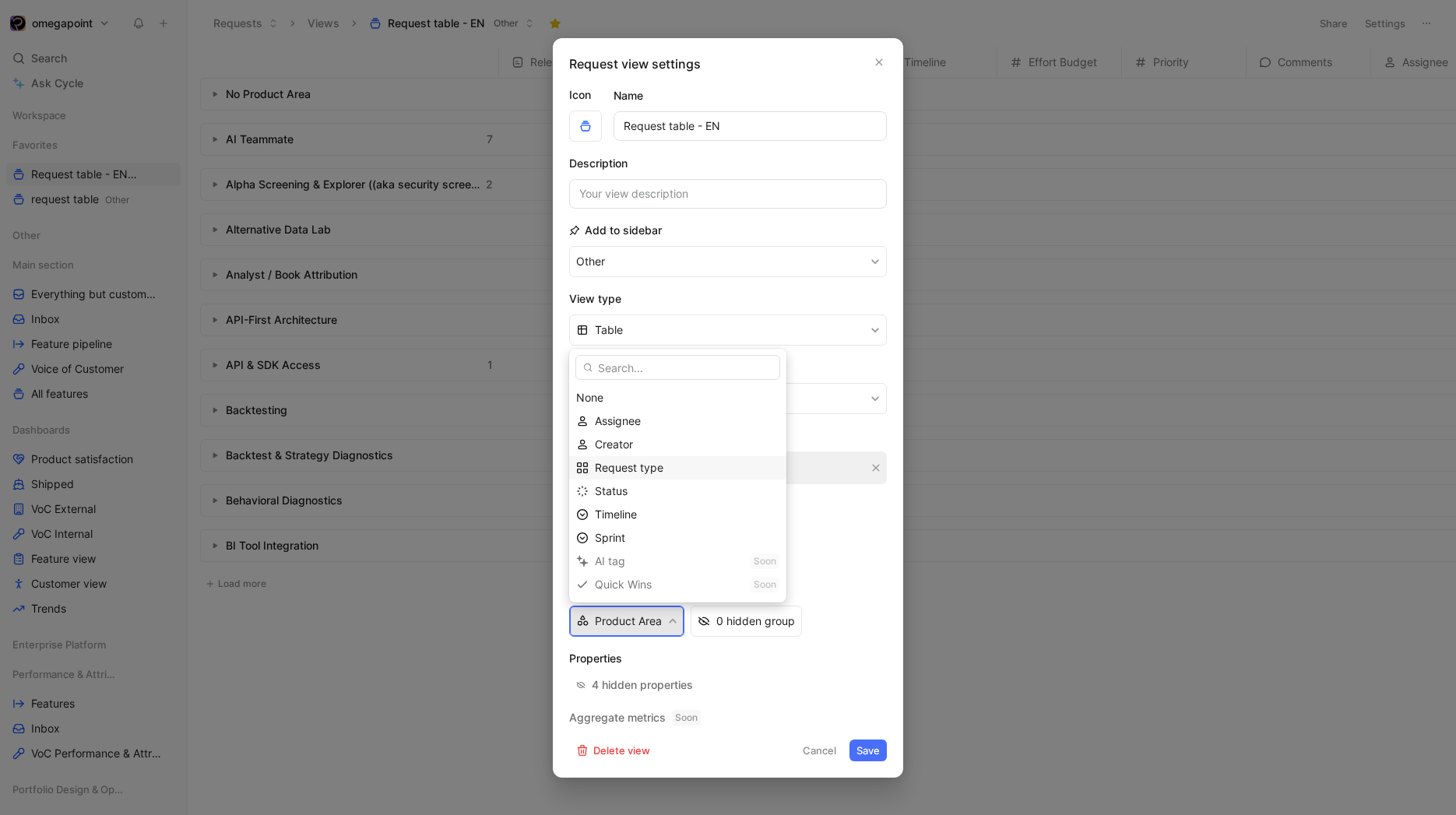 click on "Request type" at bounding box center (687, 468) 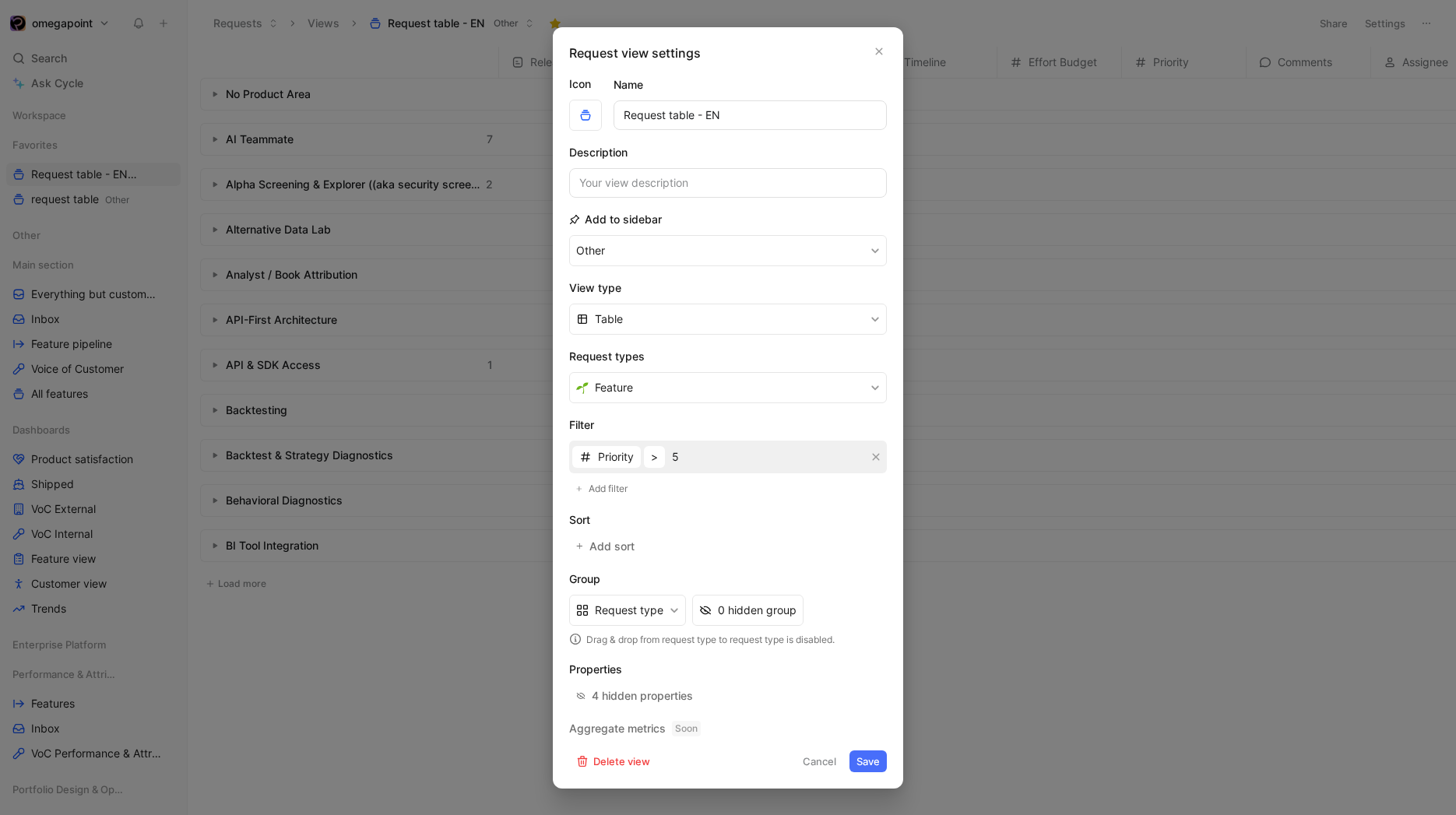 click on "Save" at bounding box center [868, 761] 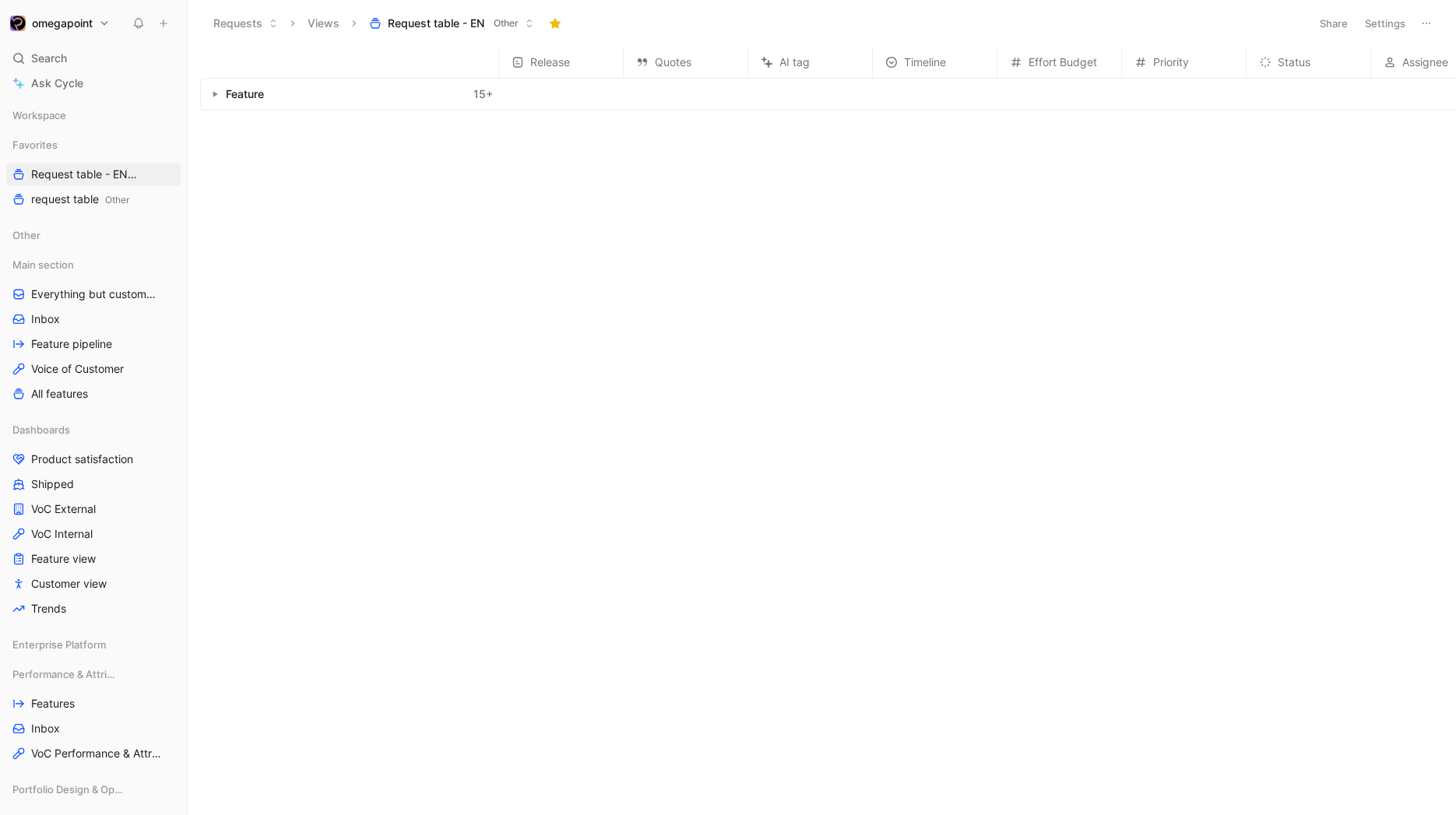 click 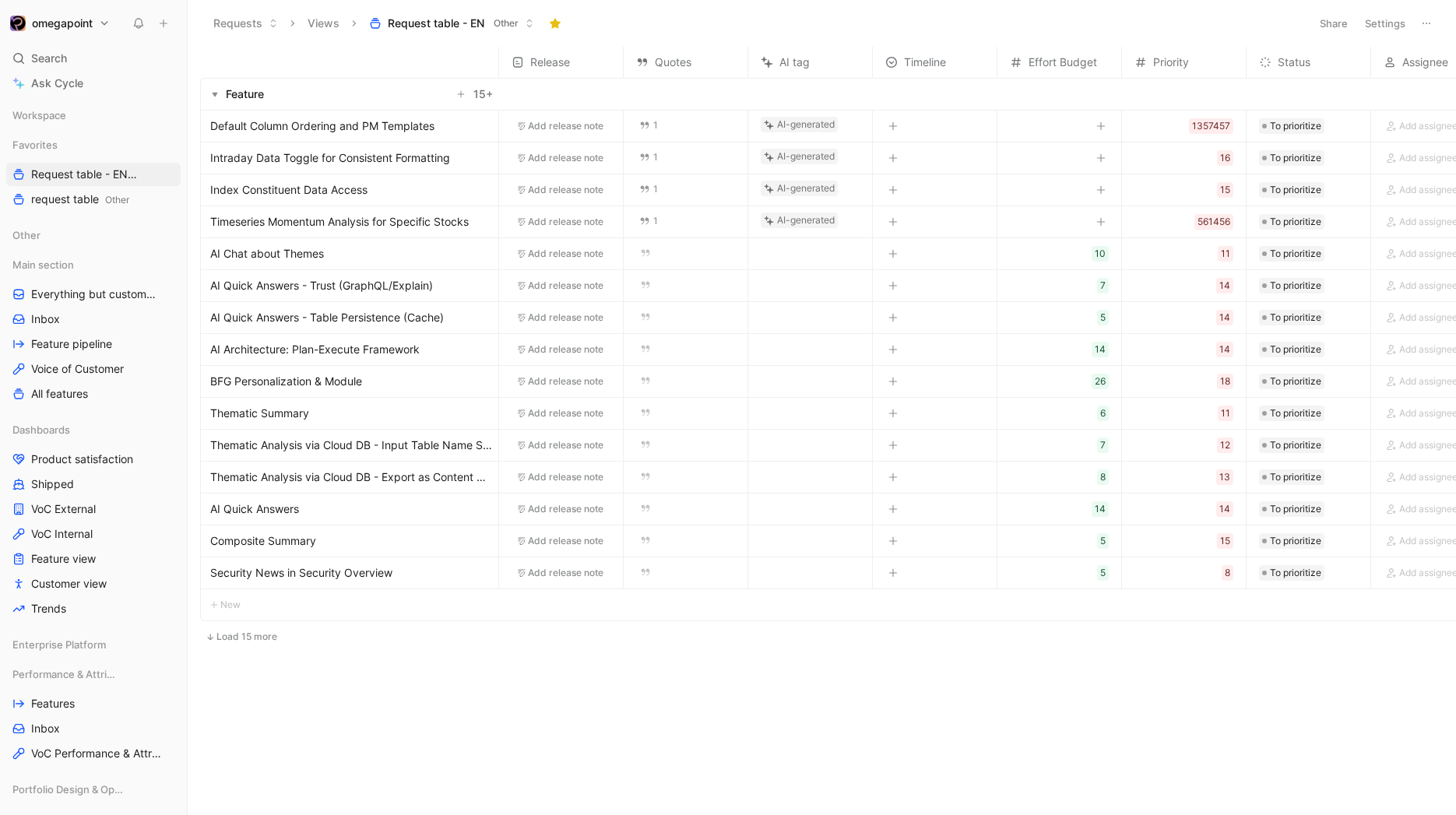 click on "Default Column Ordering and PM Templates" at bounding box center [322, 126] 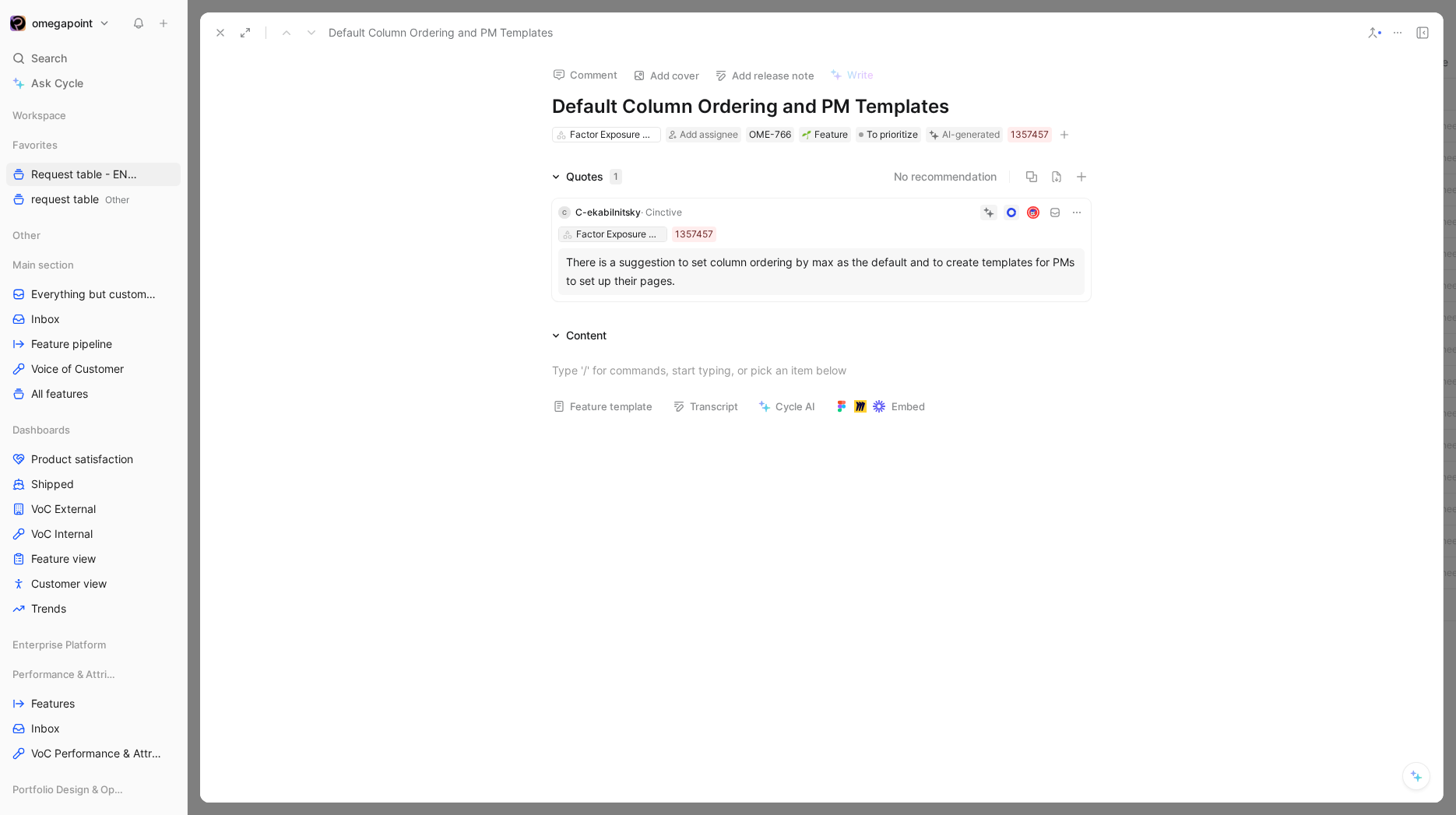 click on "Factor Exposure Monitor" at bounding box center [620, 234] 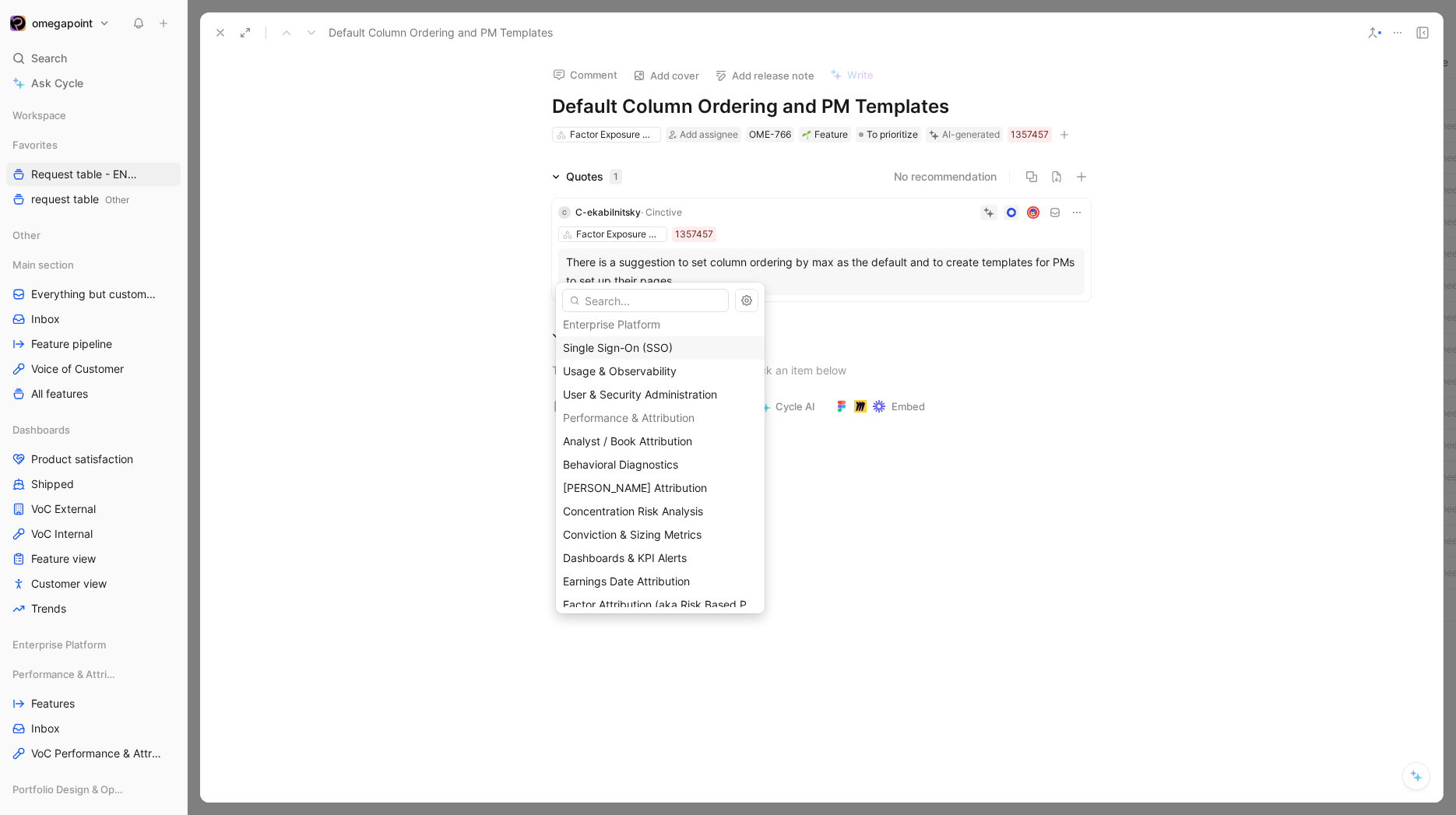 scroll, scrollTop: 0, scrollLeft: 0, axis: both 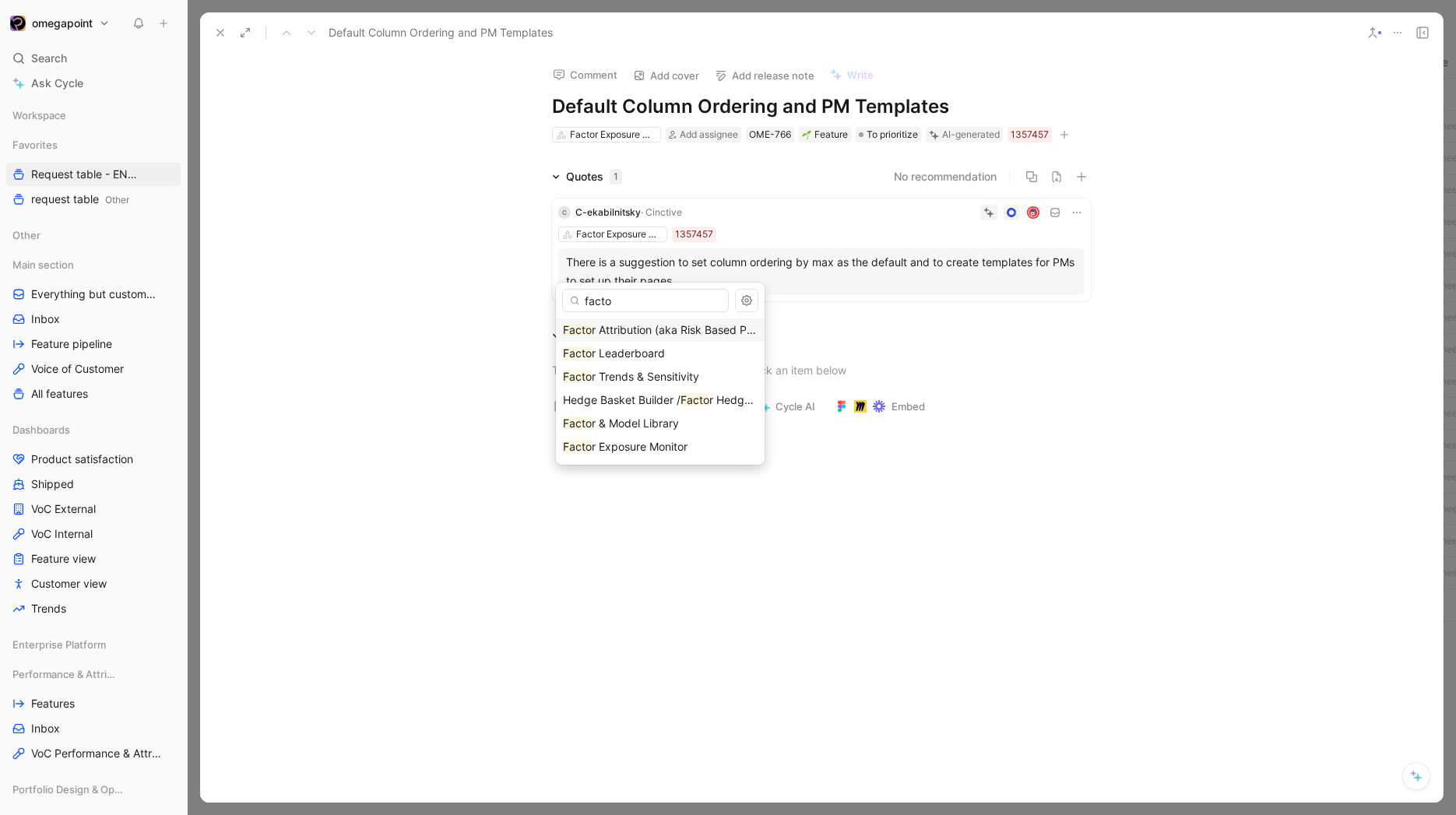 type on "factor" 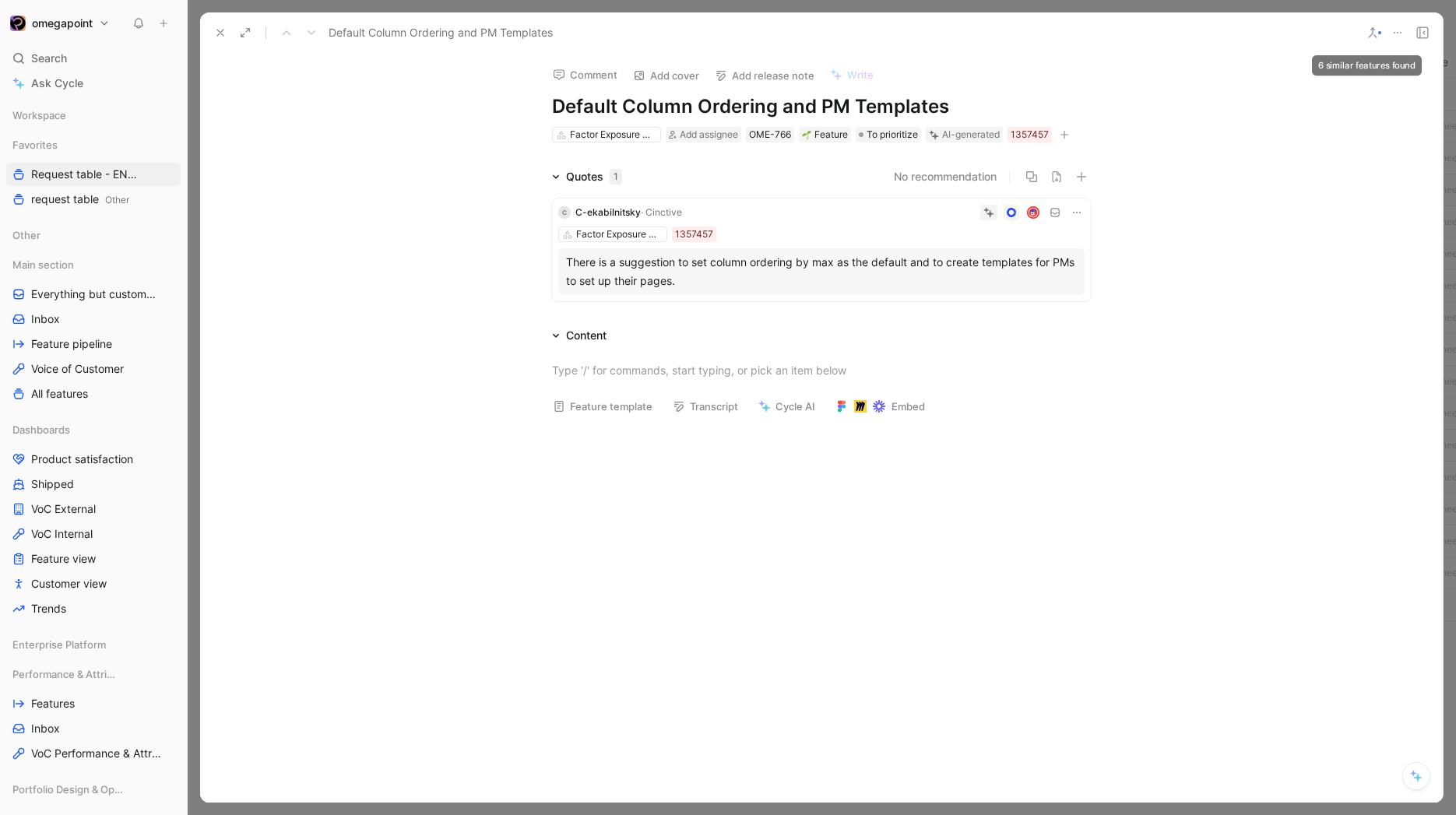 click 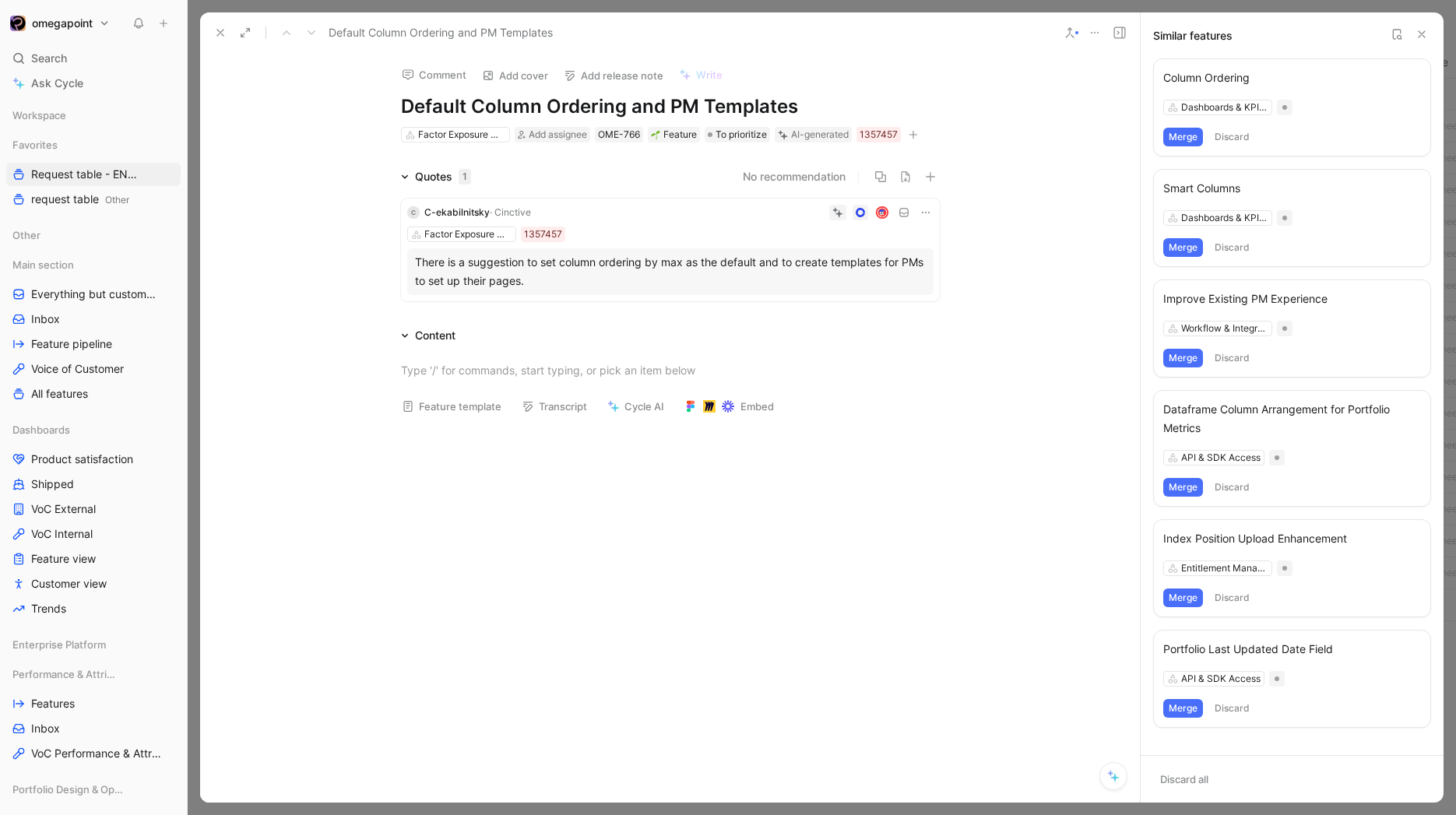 click on "Merge" at bounding box center [1183, 137] 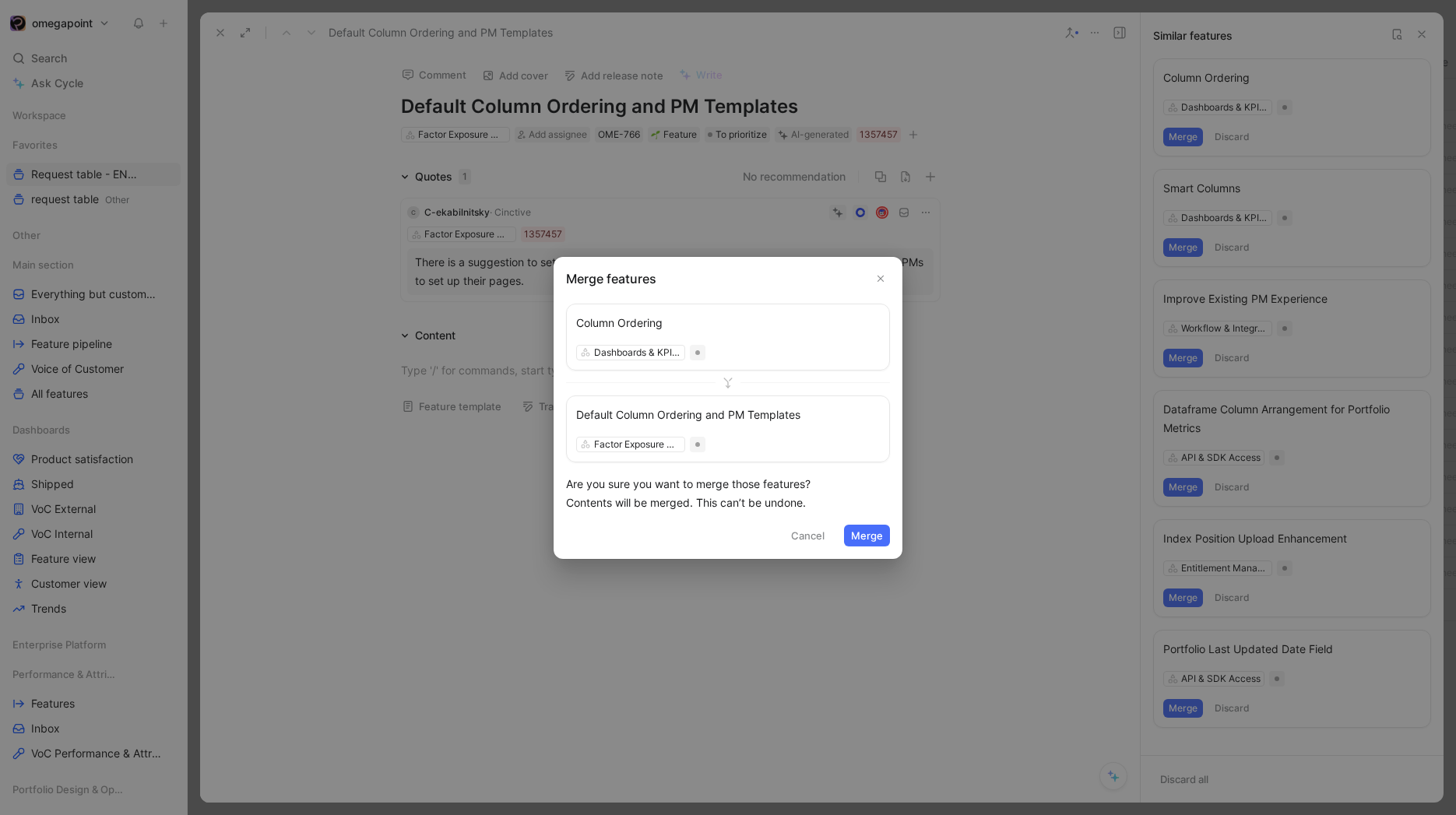 click on "Merge" at bounding box center [867, 536] 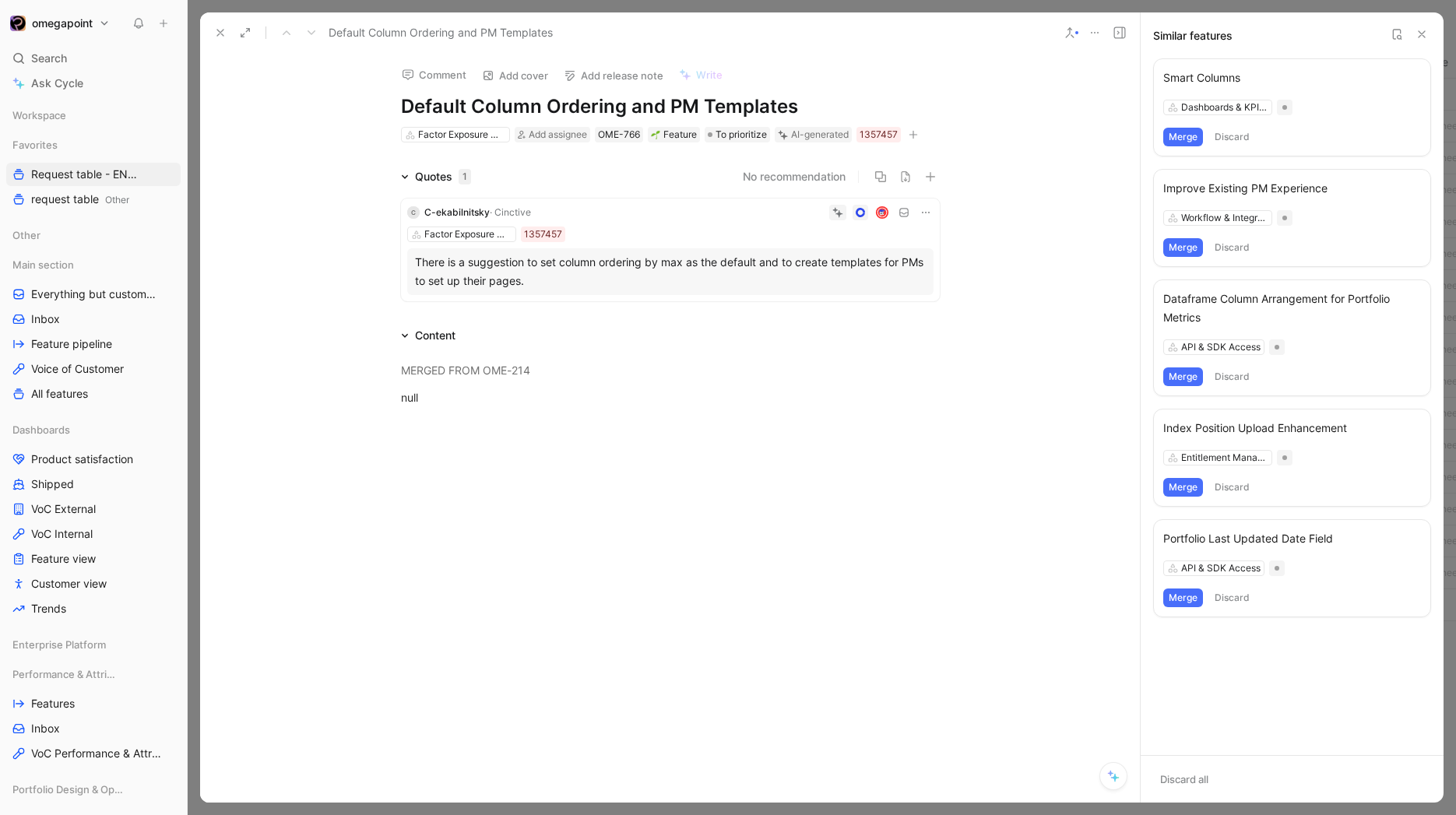 click on "Workflow & Integrations" at bounding box center [1292, 218] 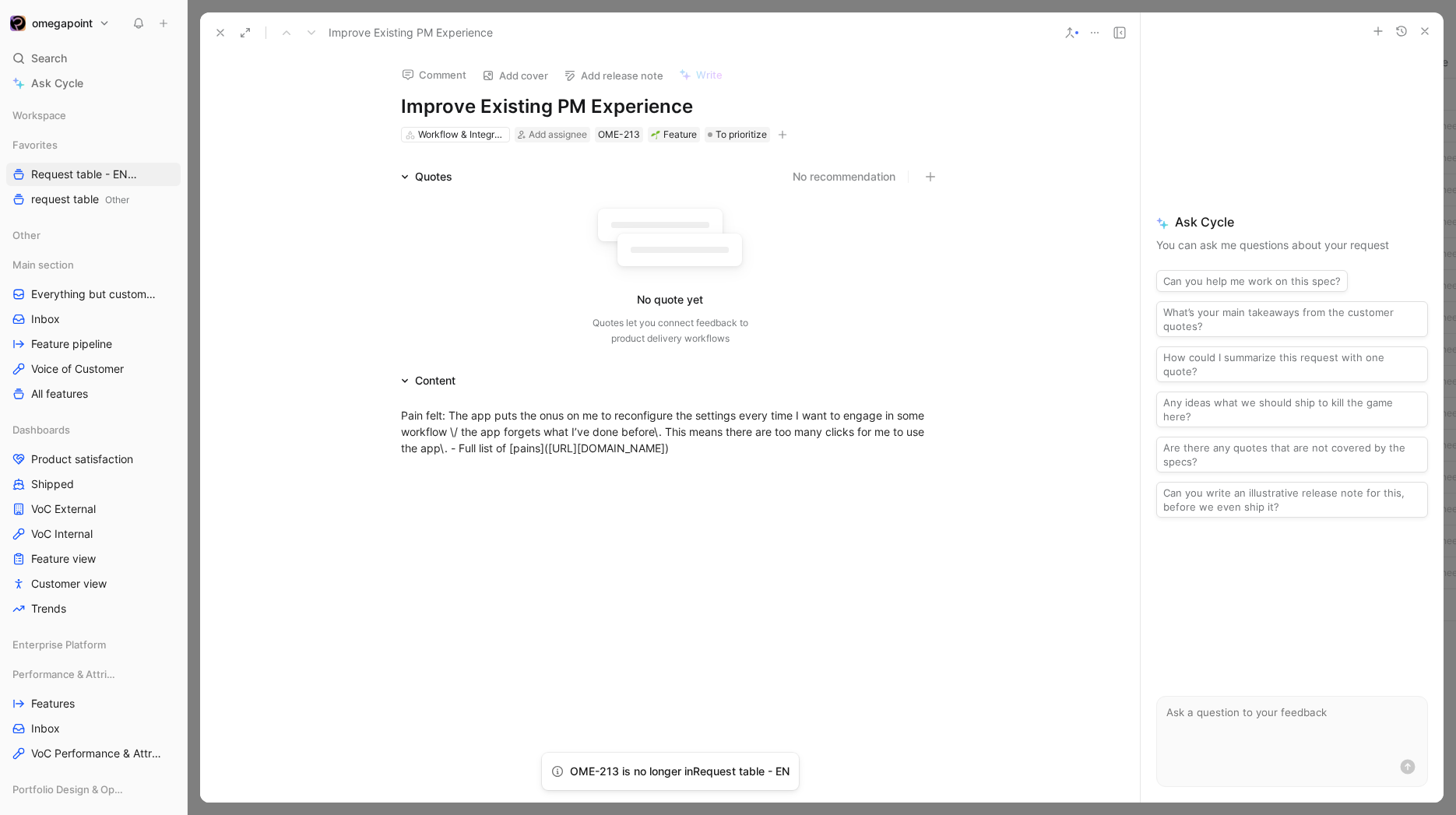 click on "Improve Existing PM Experience" at bounding box center (670, 107) 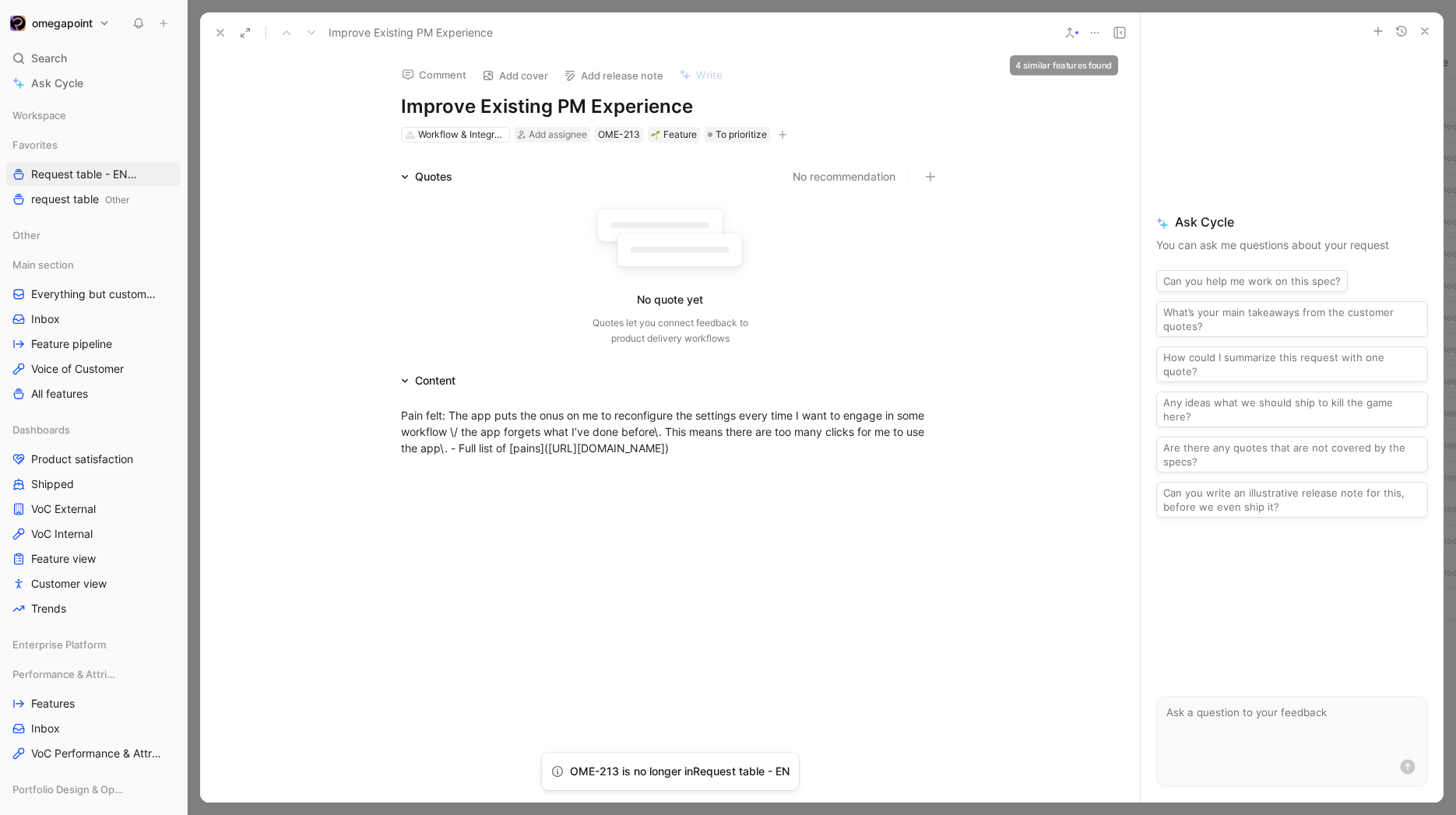 click 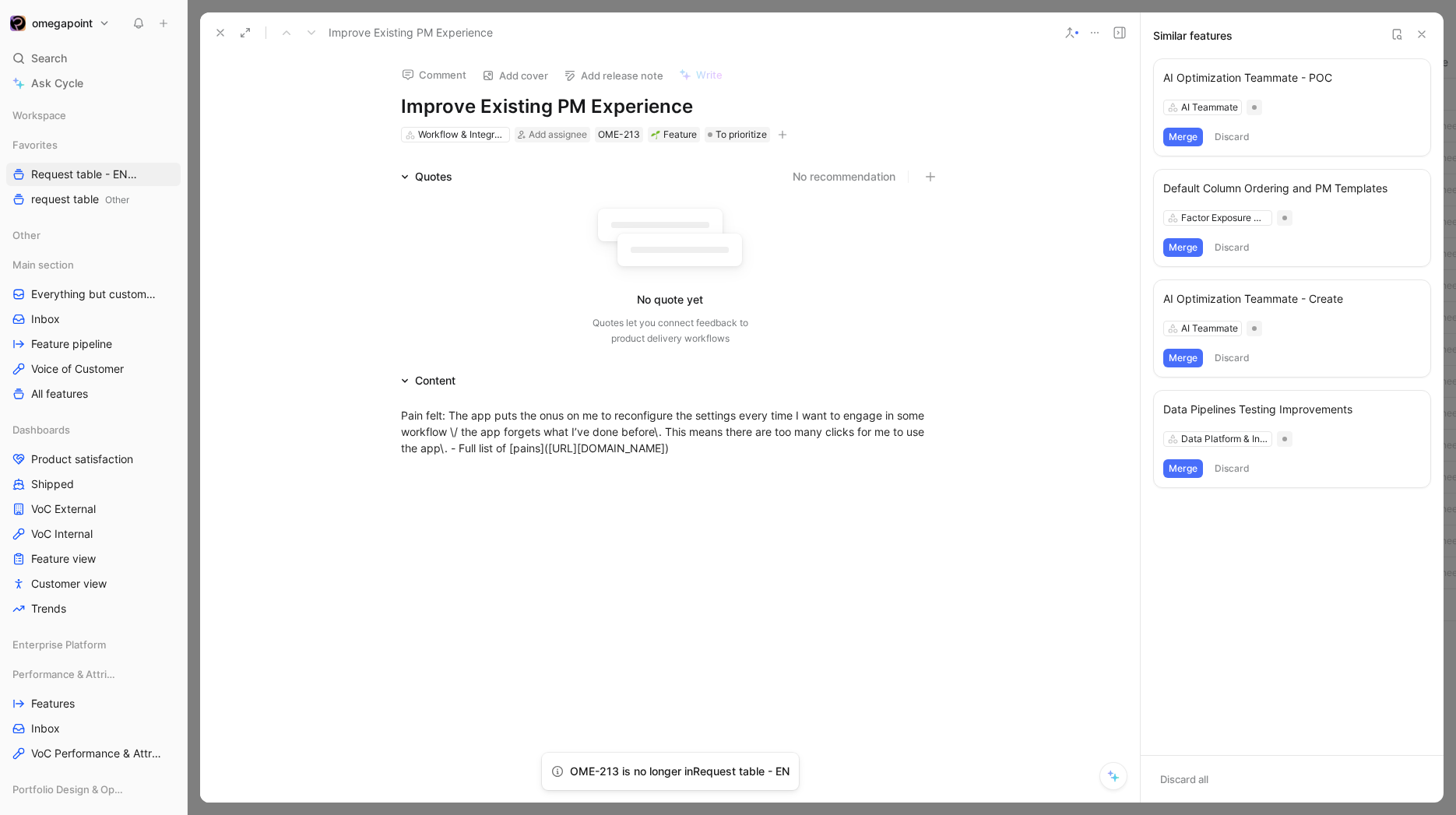 click 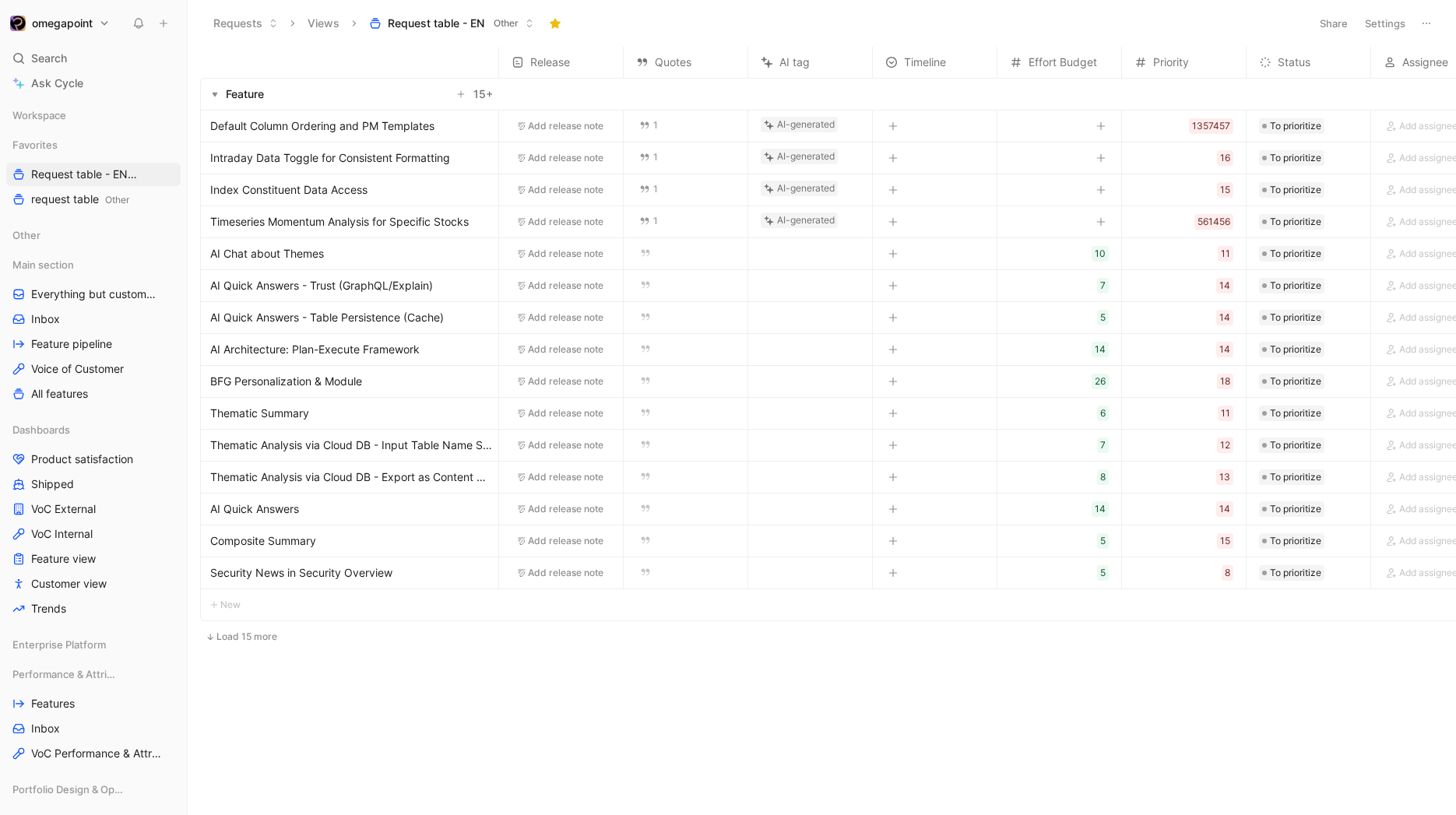 scroll, scrollTop: 1, scrollLeft: 0, axis: vertical 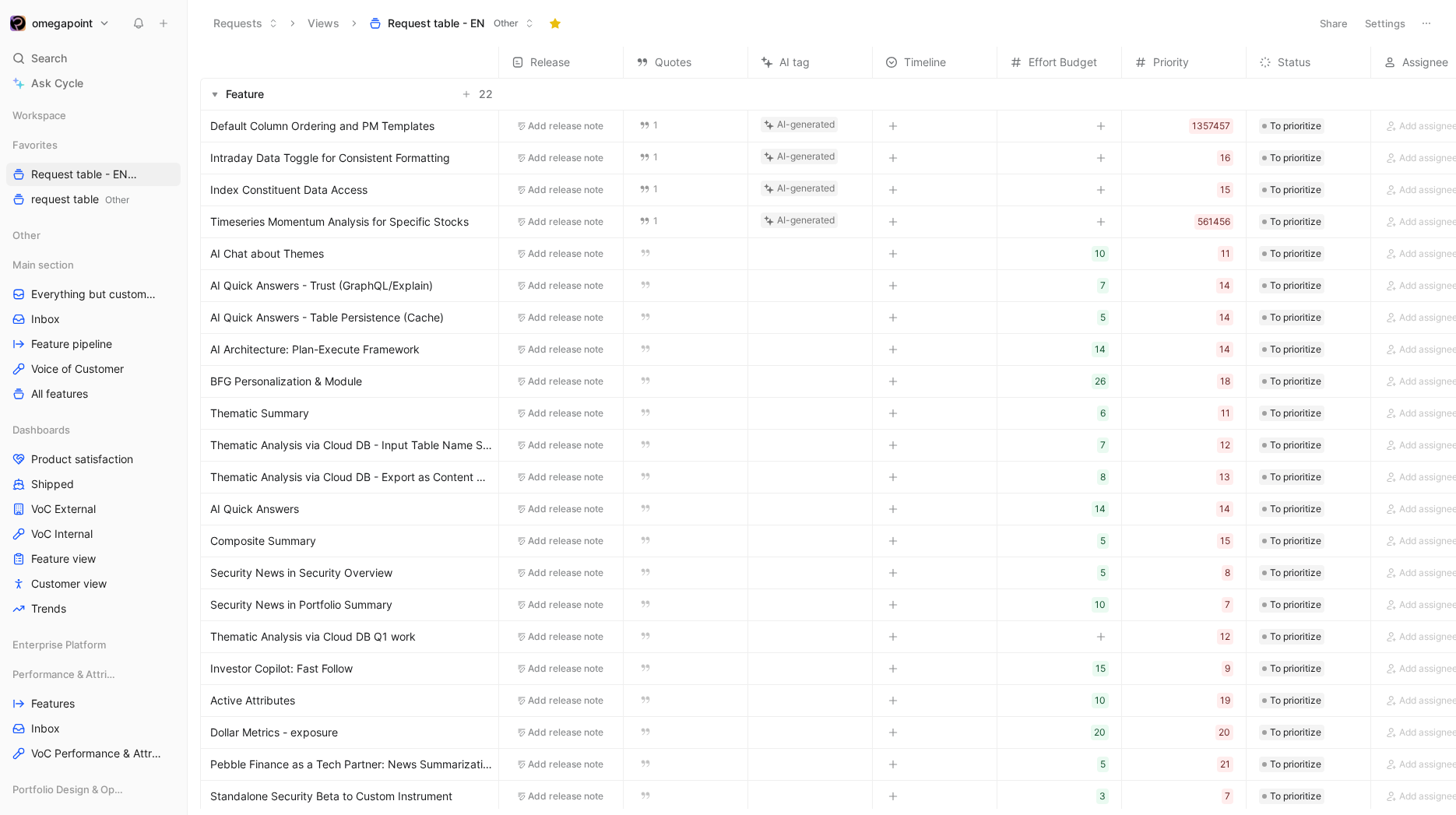 click on "Intraday Data Toggle for Consistent Formatting" at bounding box center (330, 158) 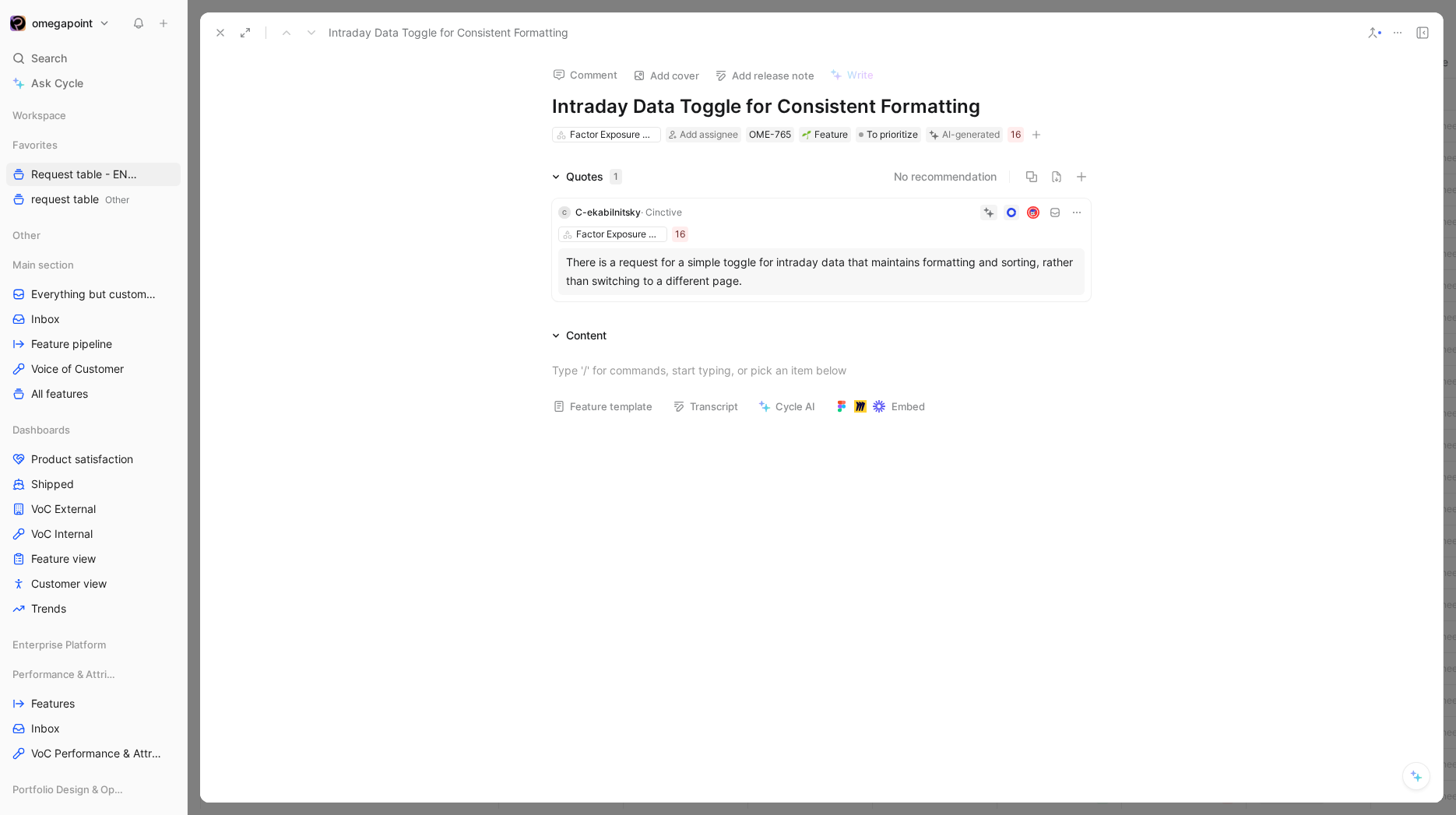 click 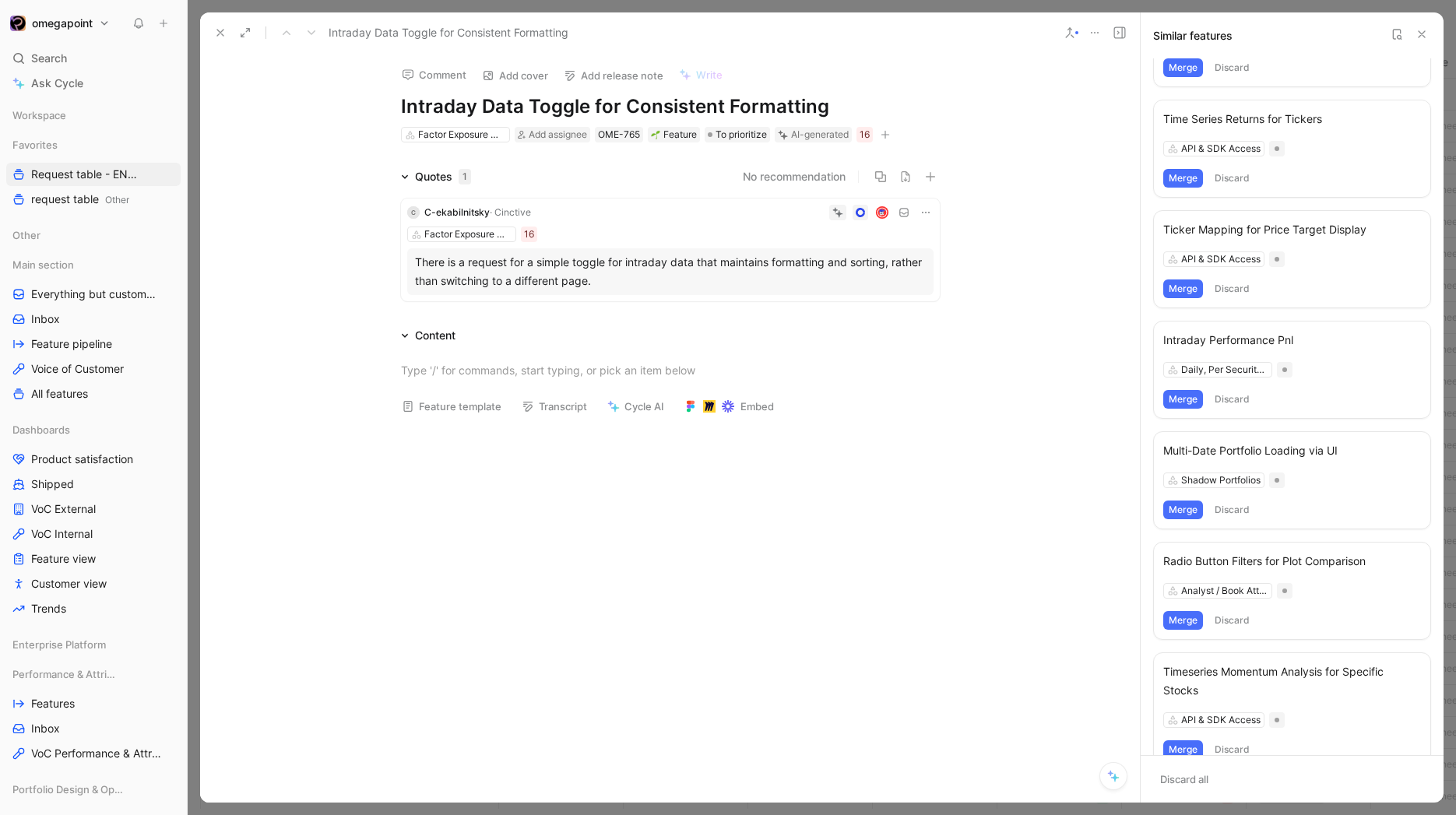 scroll, scrollTop: 0, scrollLeft: 0, axis: both 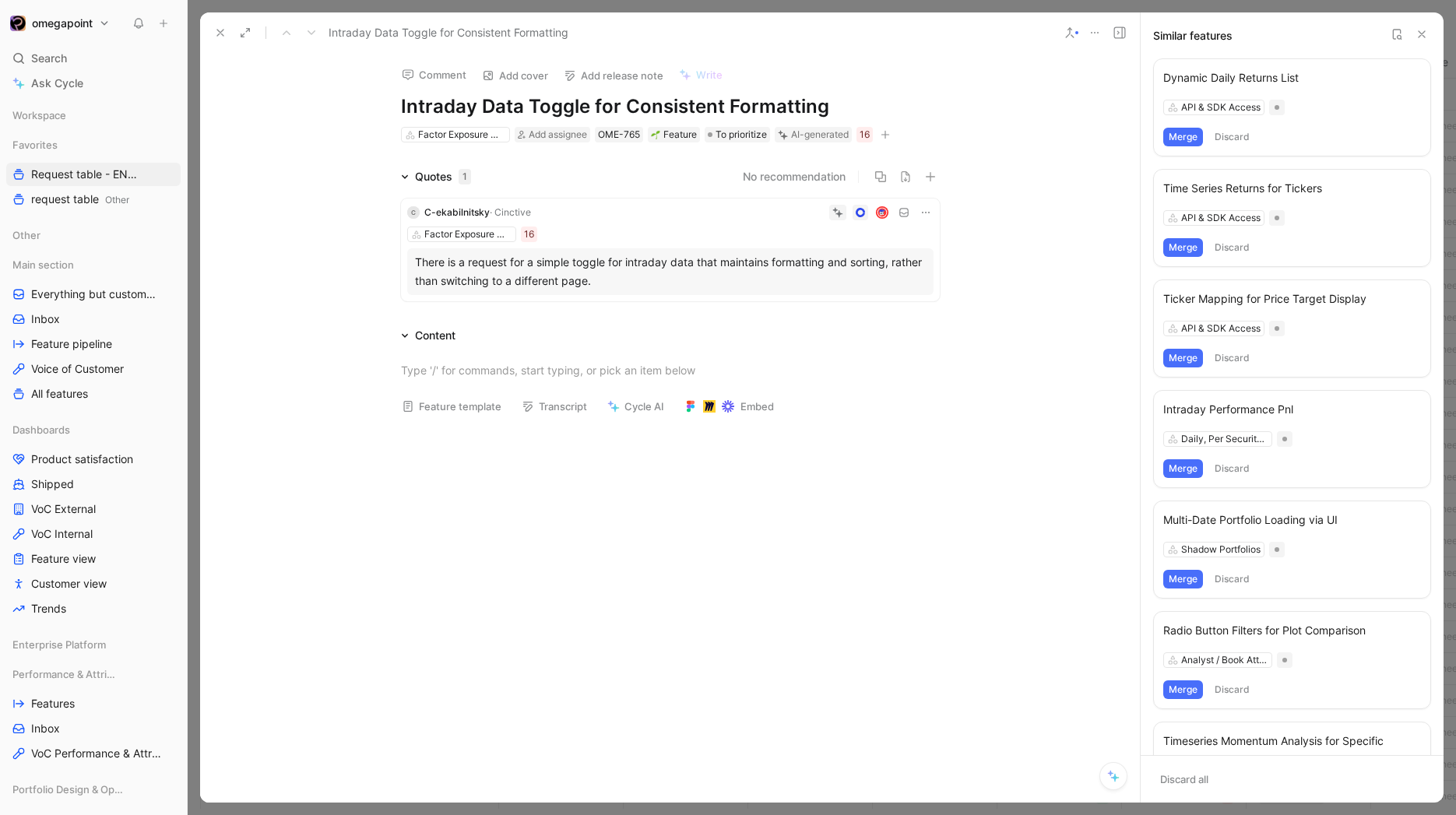 click 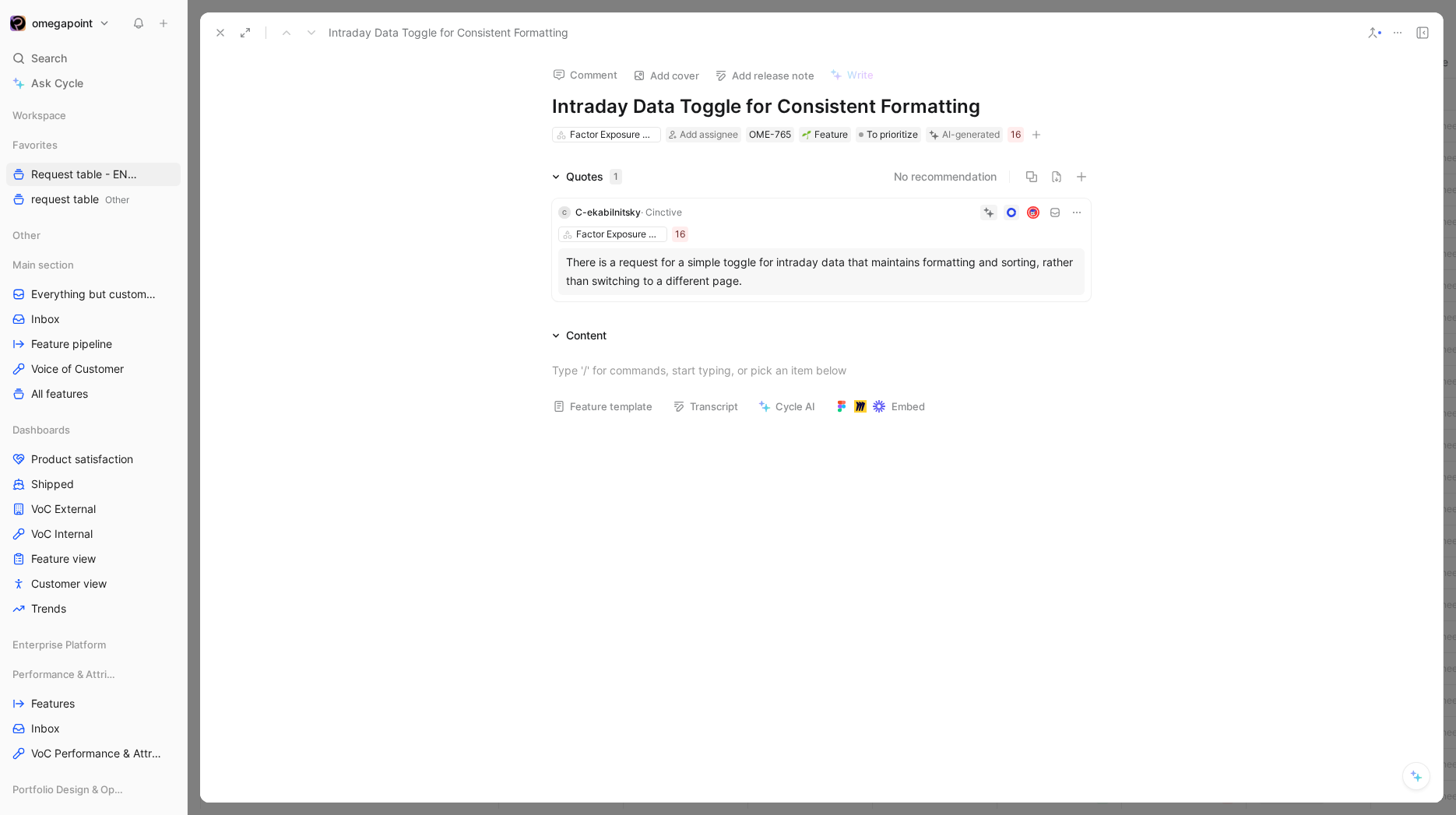 click 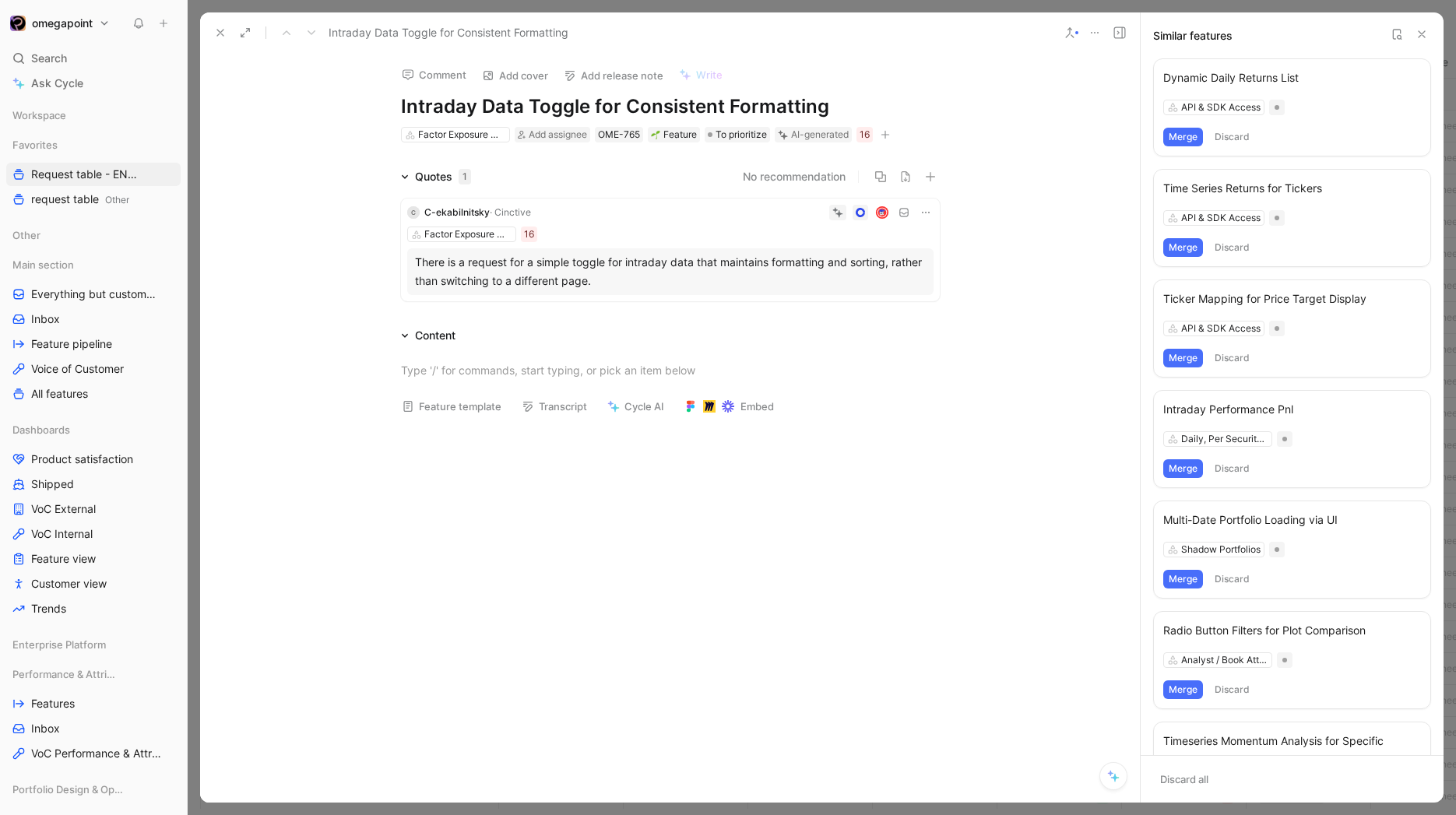 click 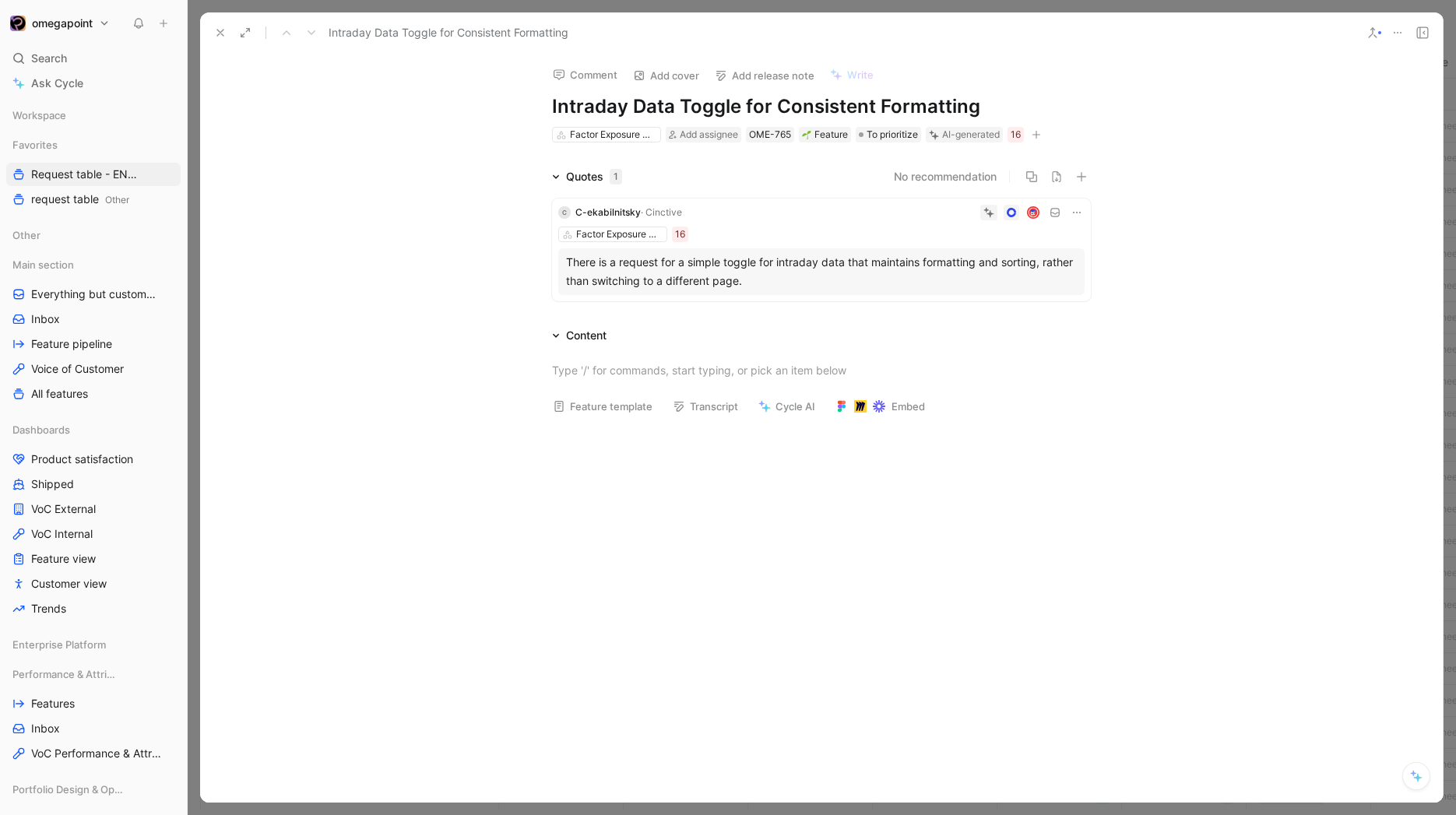 click 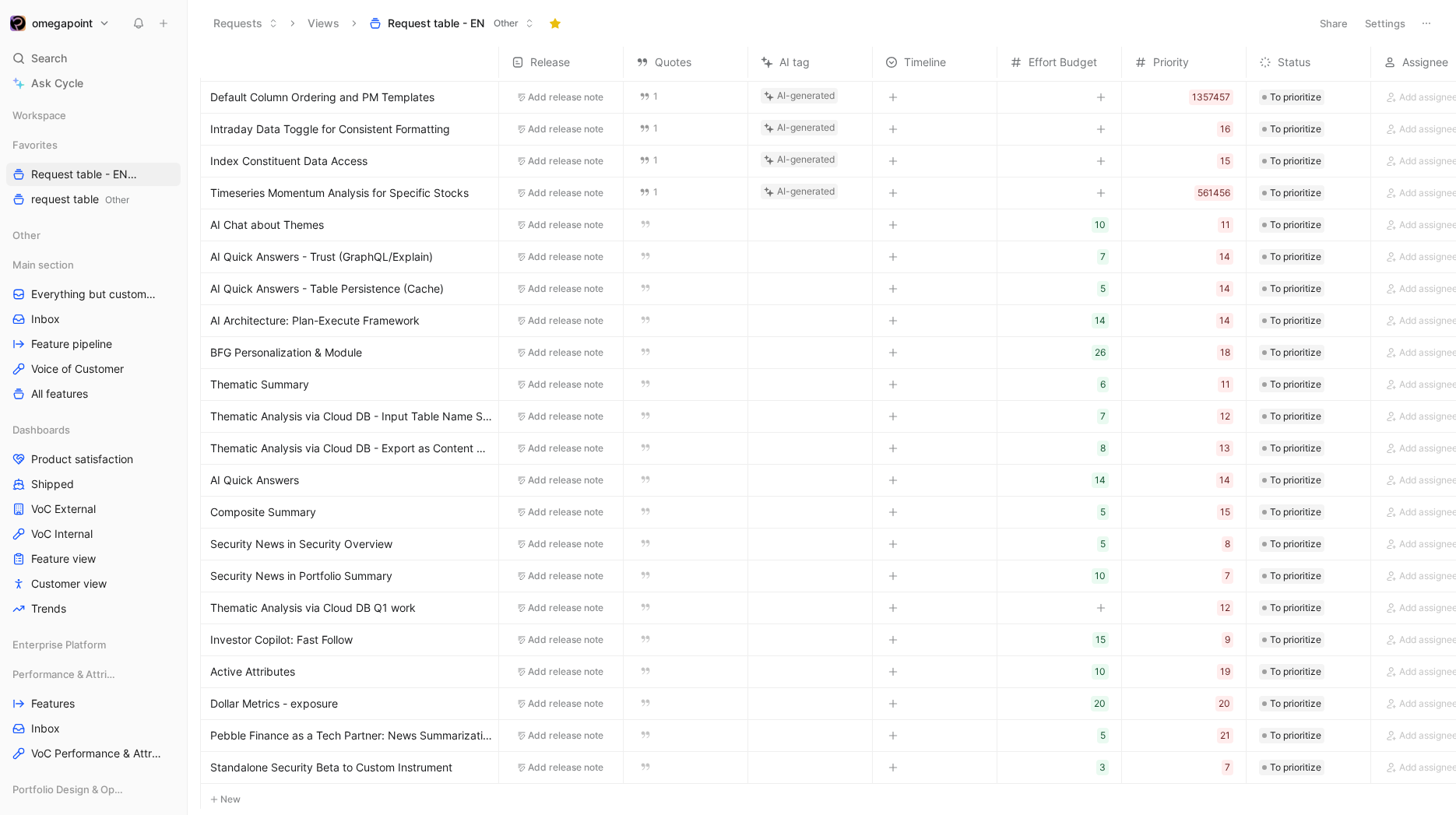 scroll, scrollTop: 223, scrollLeft: 0, axis: vertical 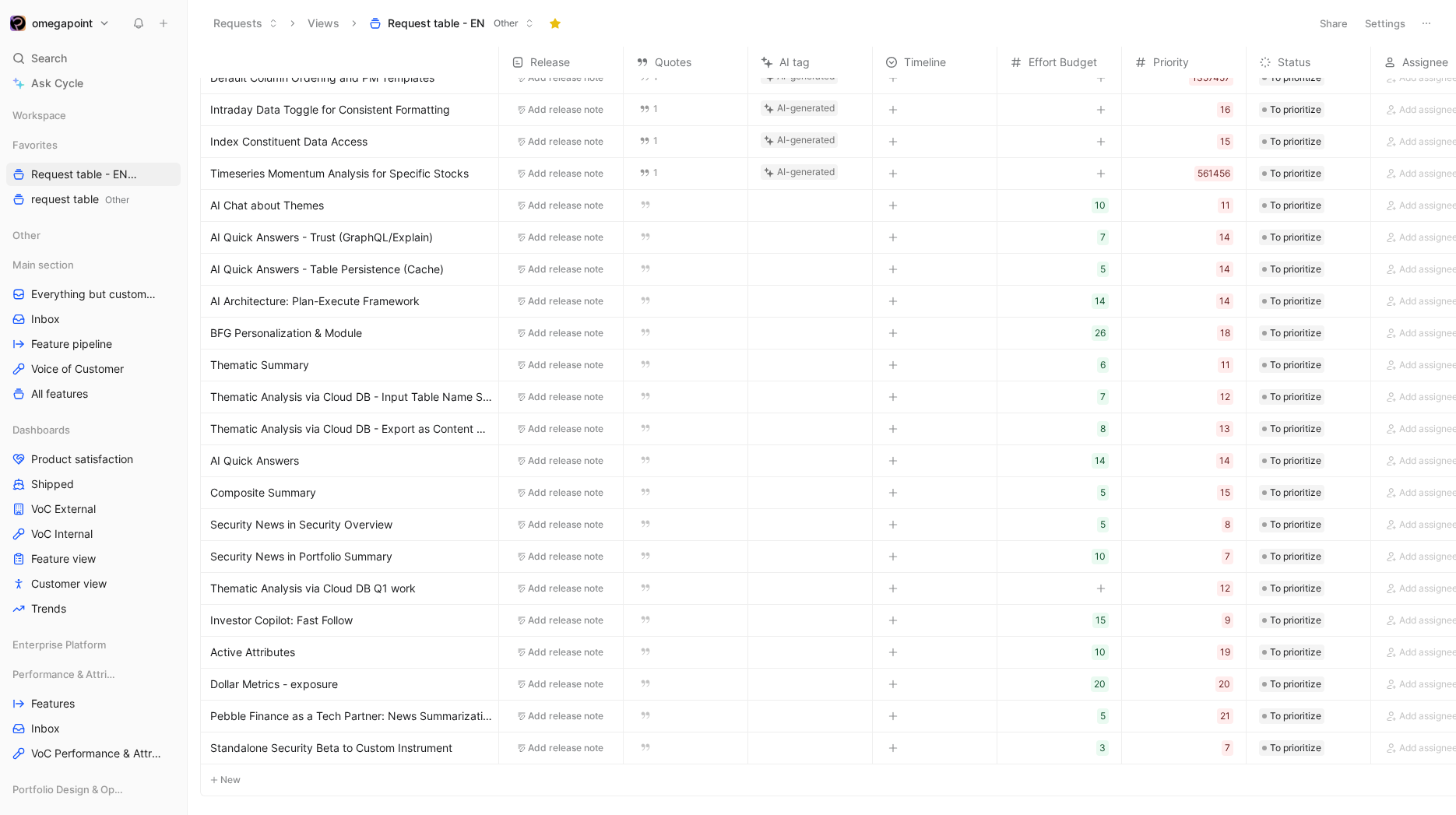 click on "Active Attributes" at bounding box center (252, 652) 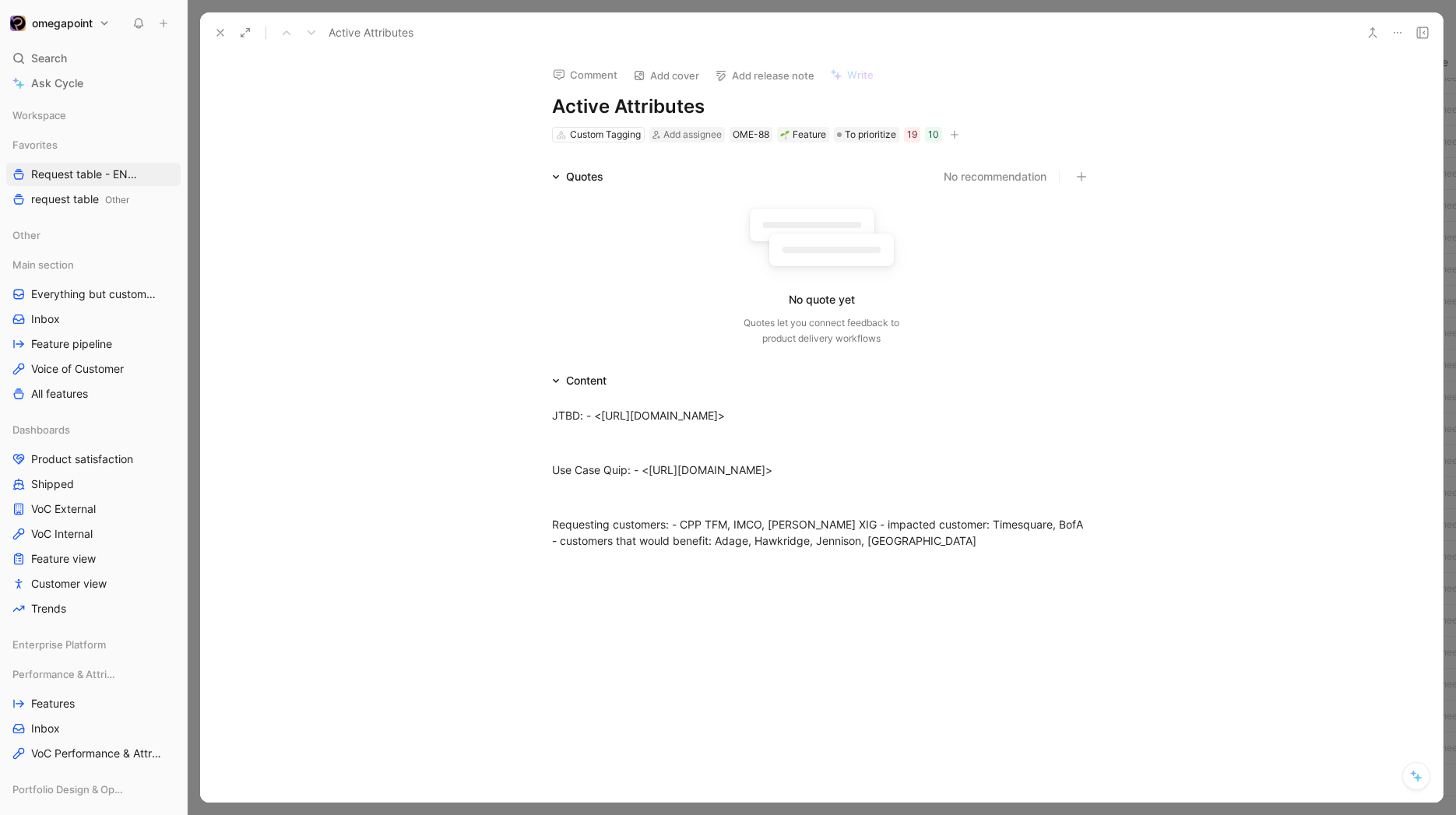 click 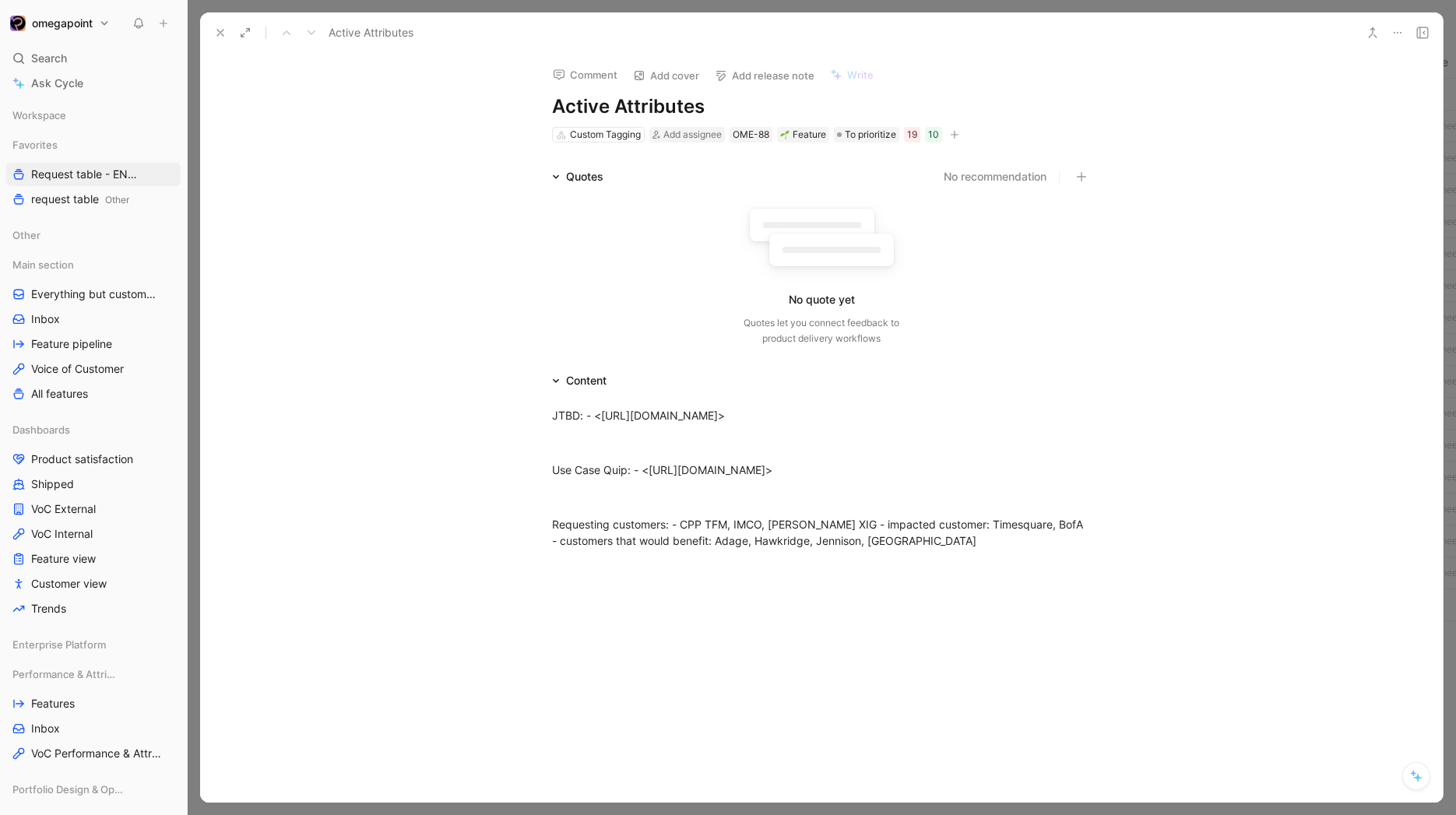 click on "No quote yet" at bounding box center (821, 300) 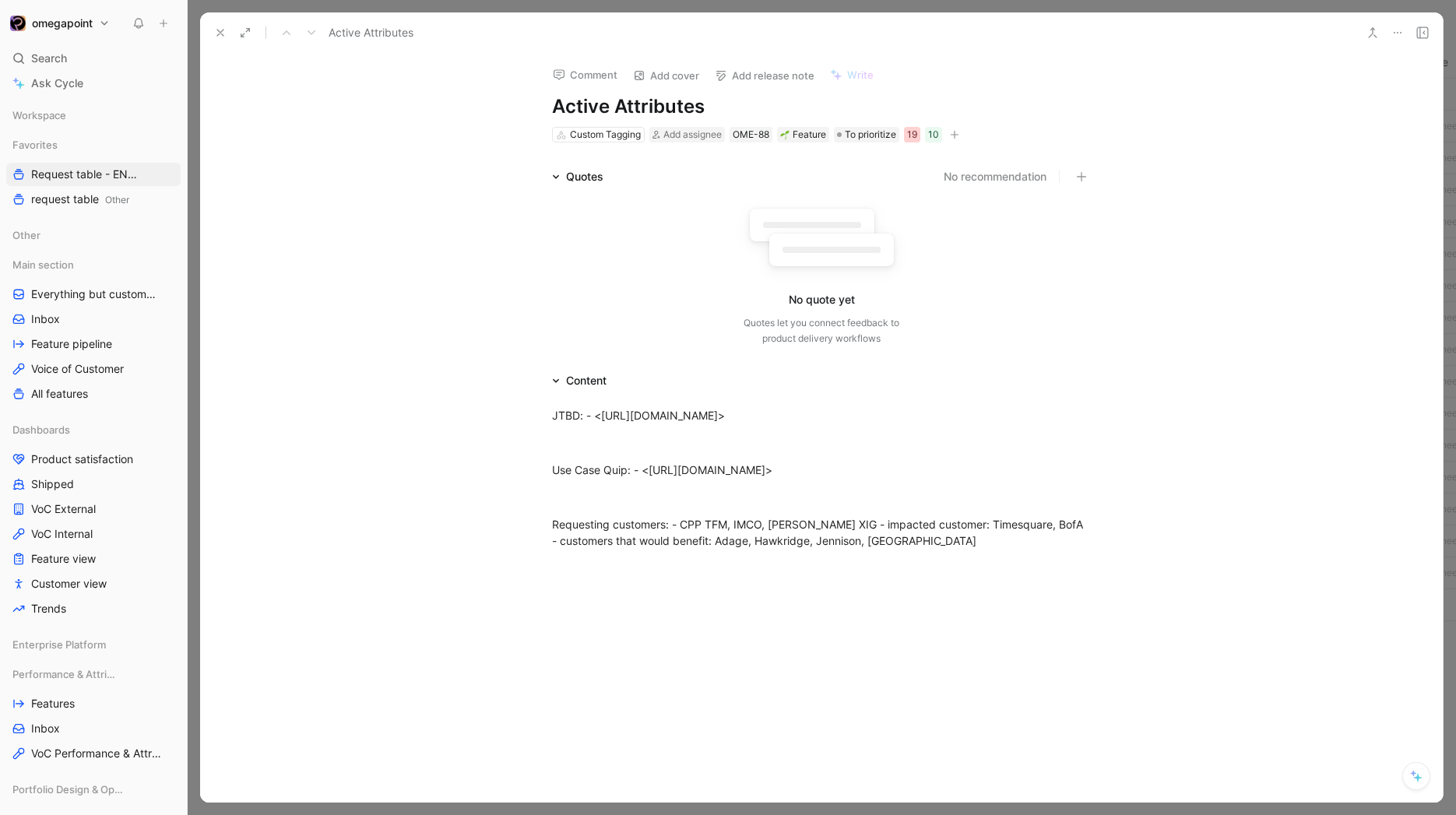click on "19" at bounding box center [912, 135] 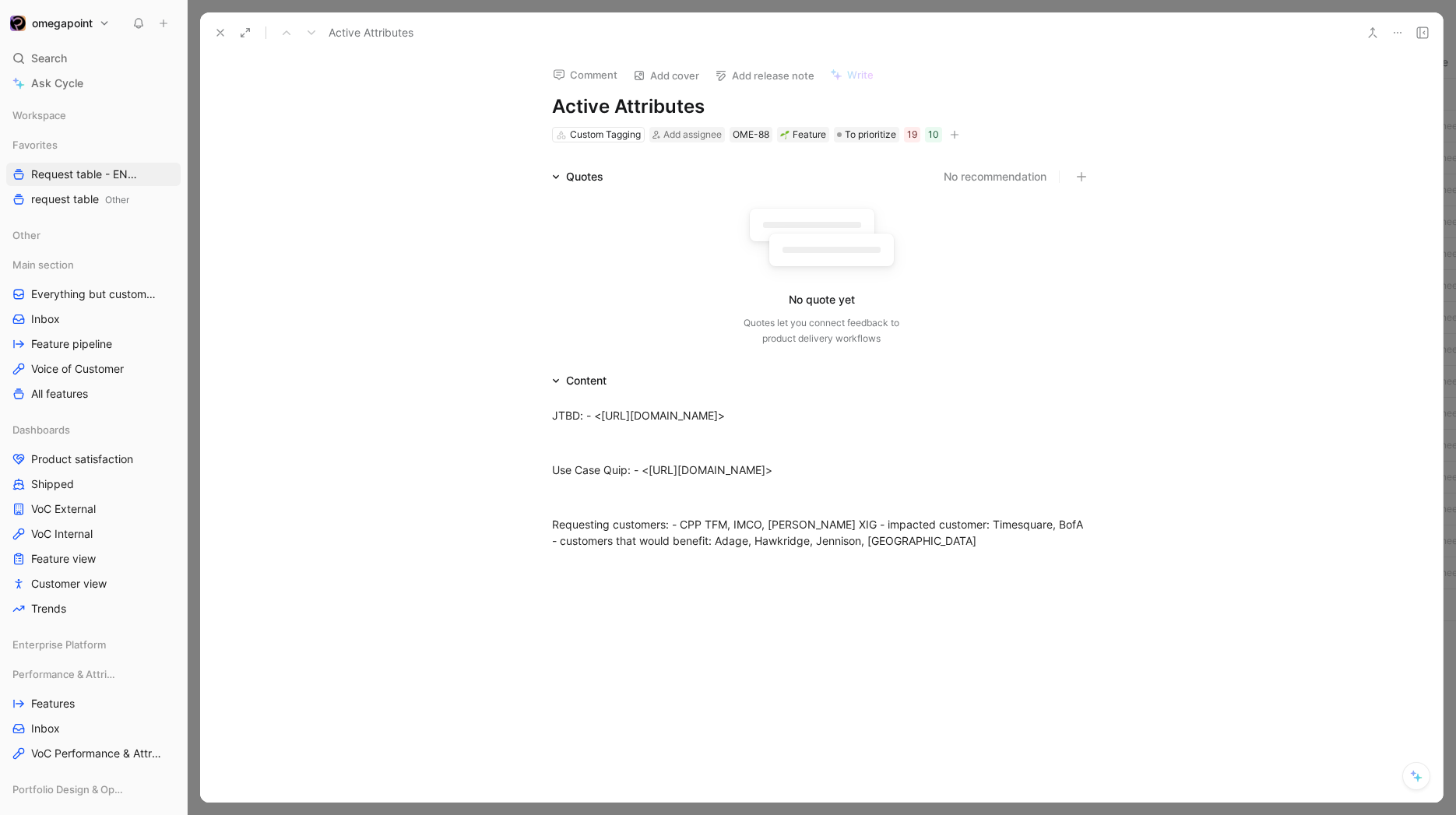 click 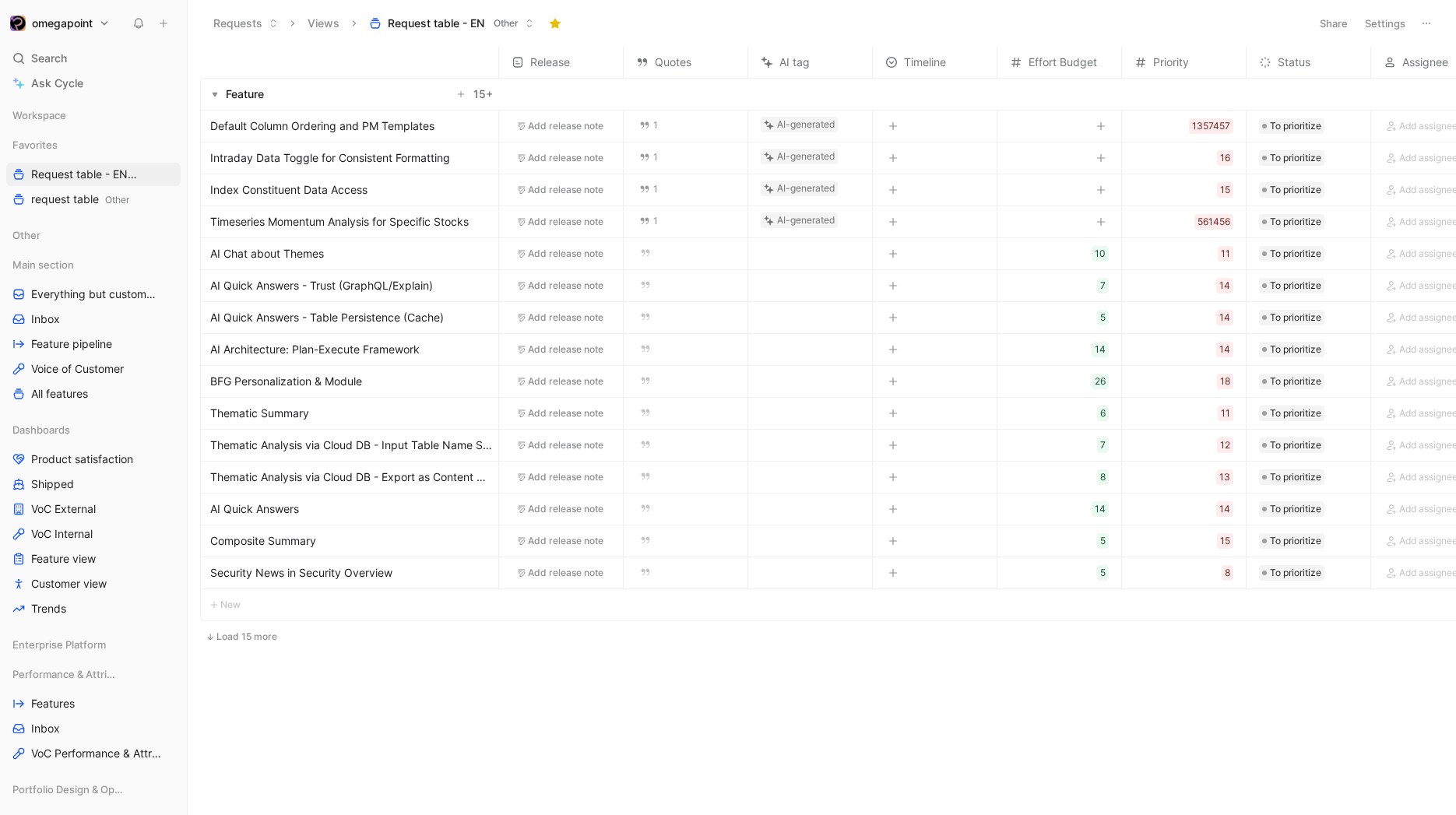 click on "Settings" at bounding box center [1385, 23] 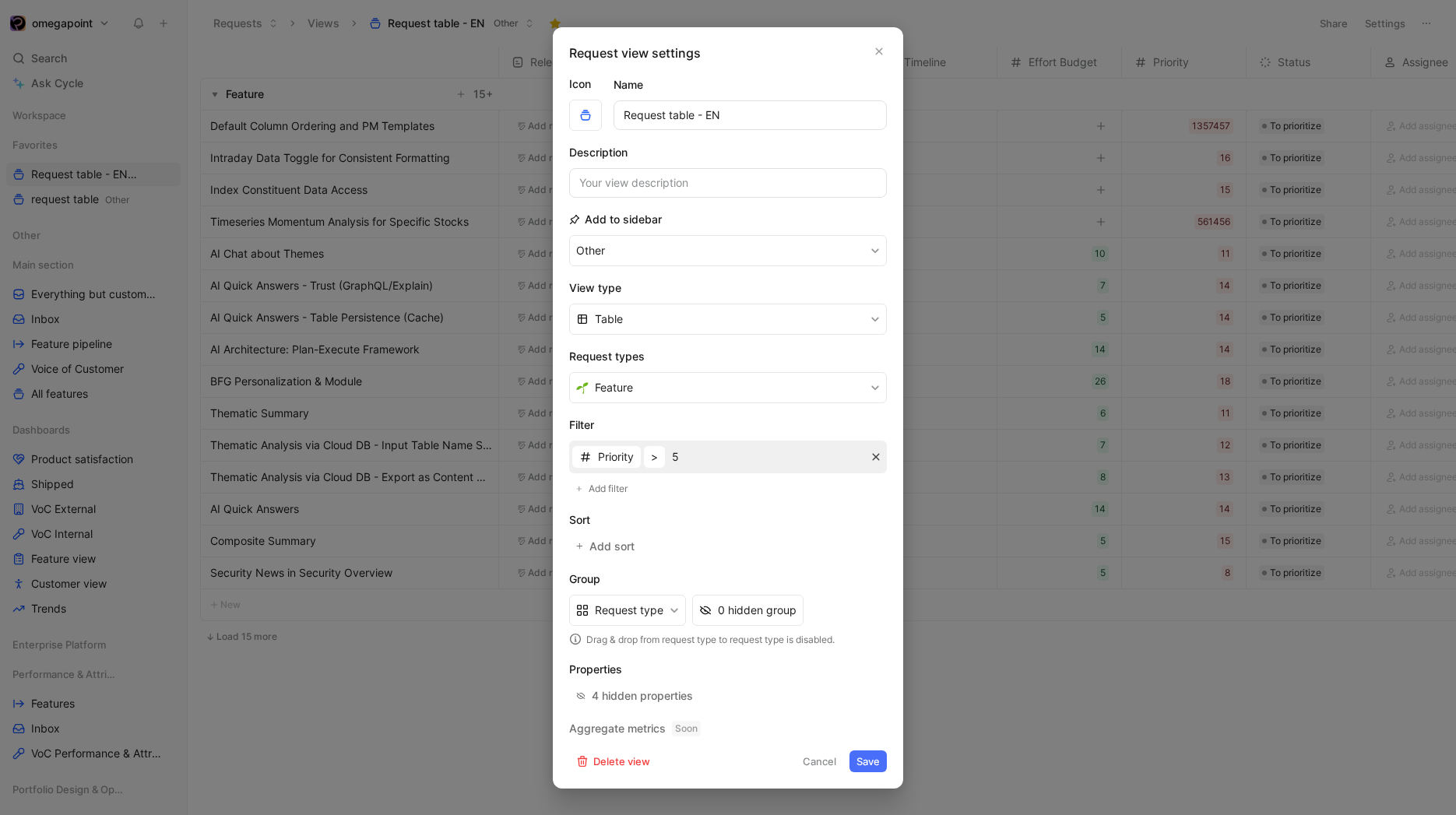 click at bounding box center [876, 457] 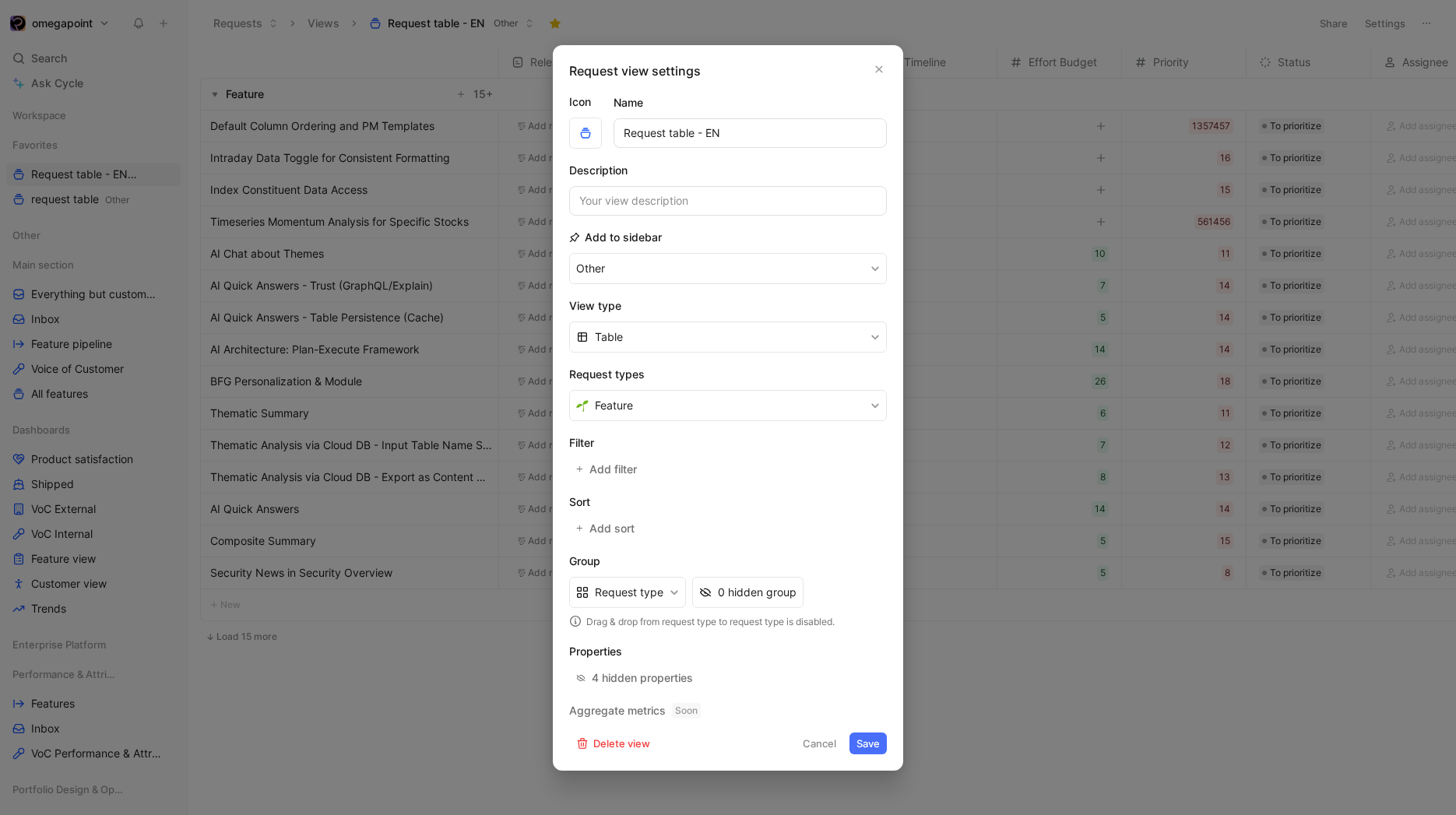 click on "Save" at bounding box center (868, 743) 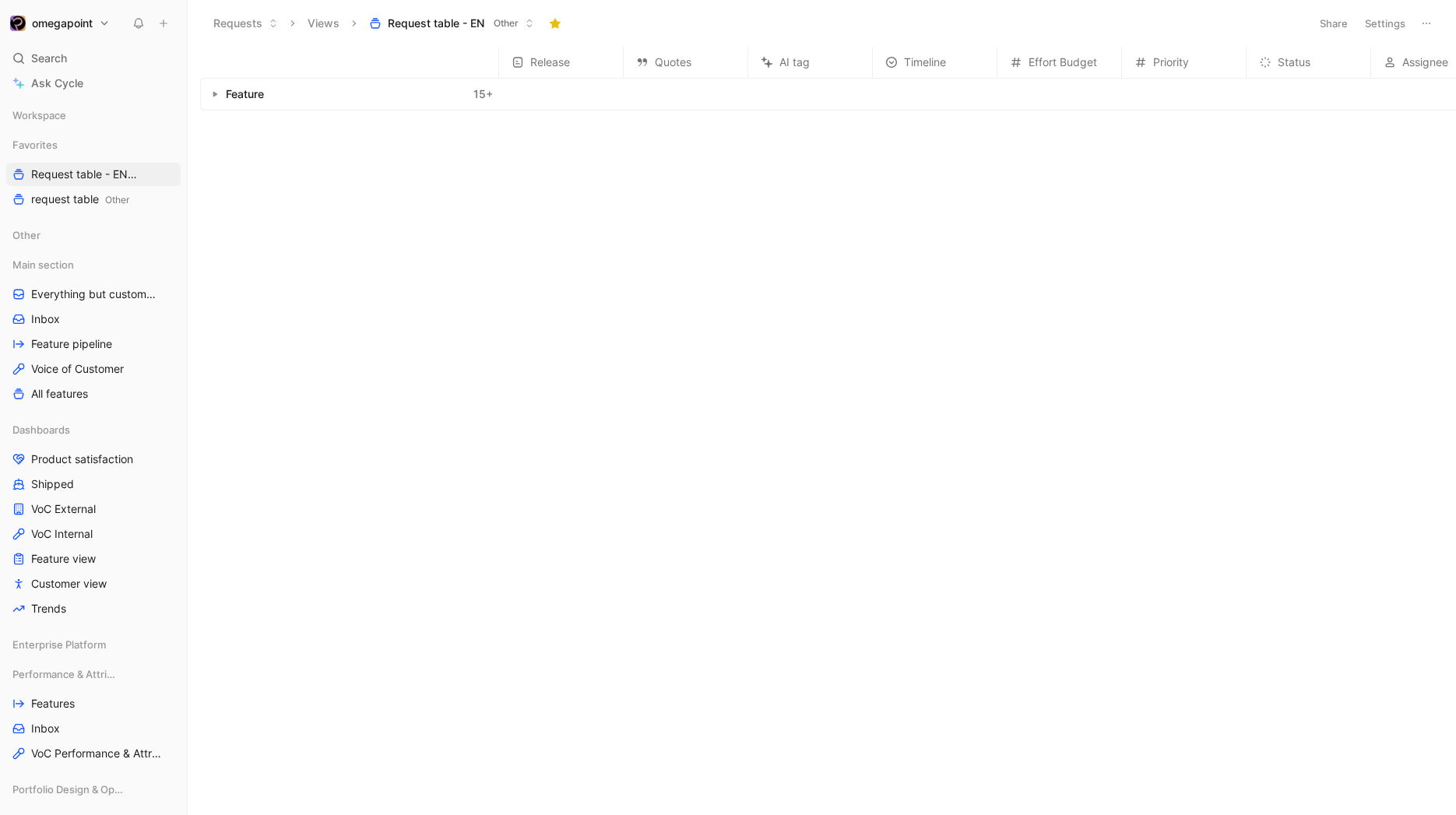 click at bounding box center [215, 94] 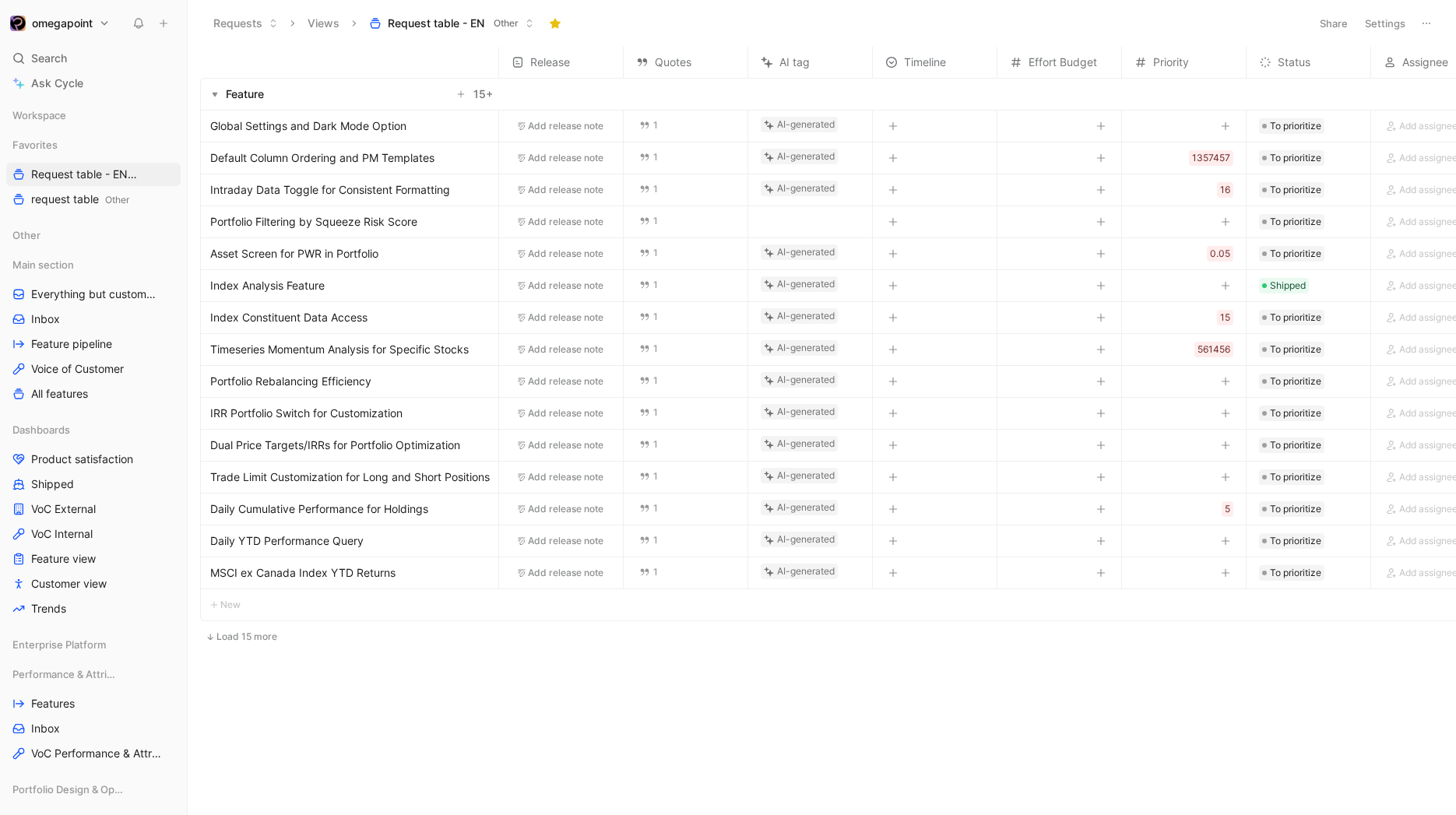scroll, scrollTop: 1, scrollLeft: 0, axis: vertical 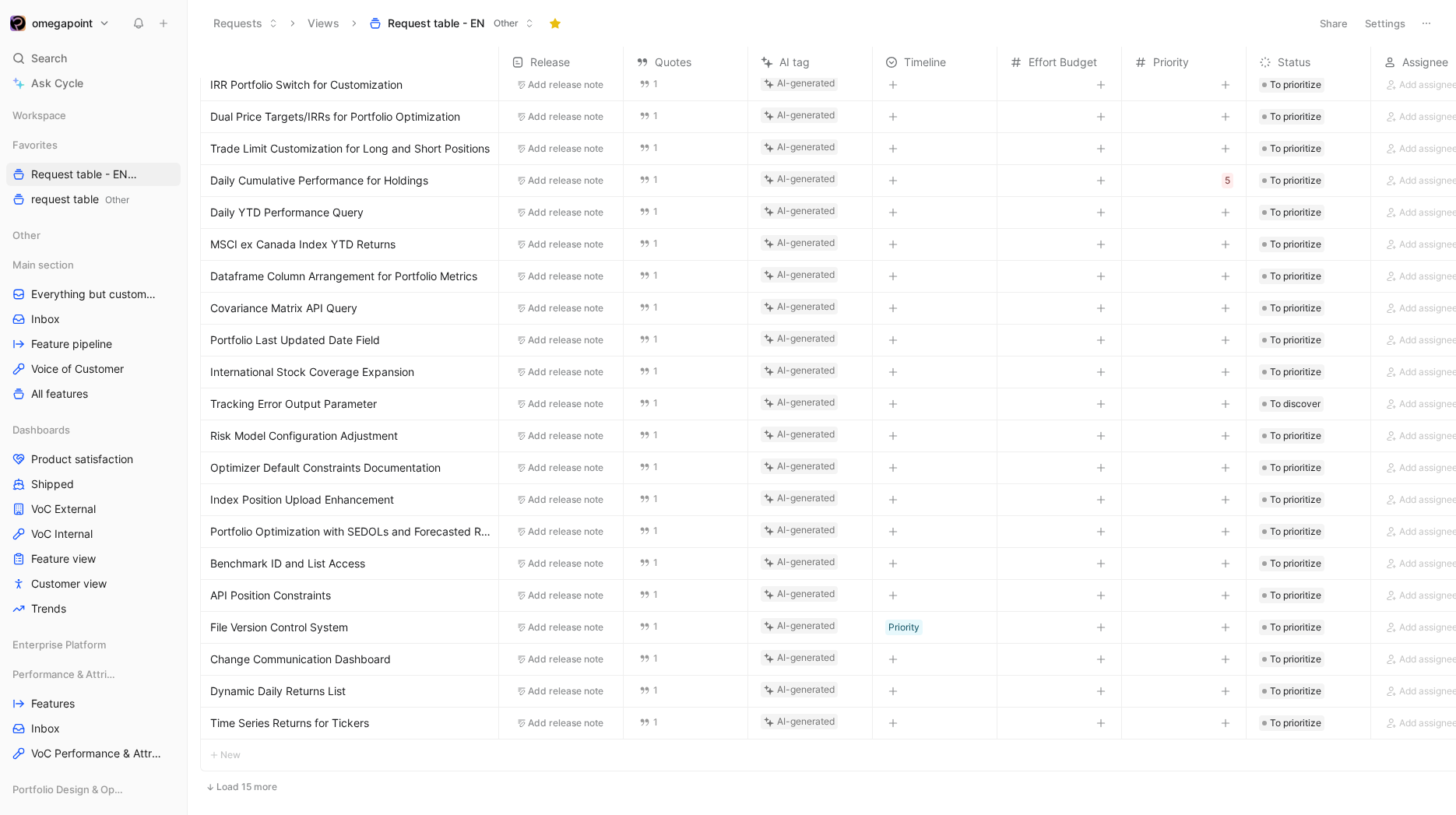 click on "Covariance Matrix API Query" at bounding box center (283, 308) 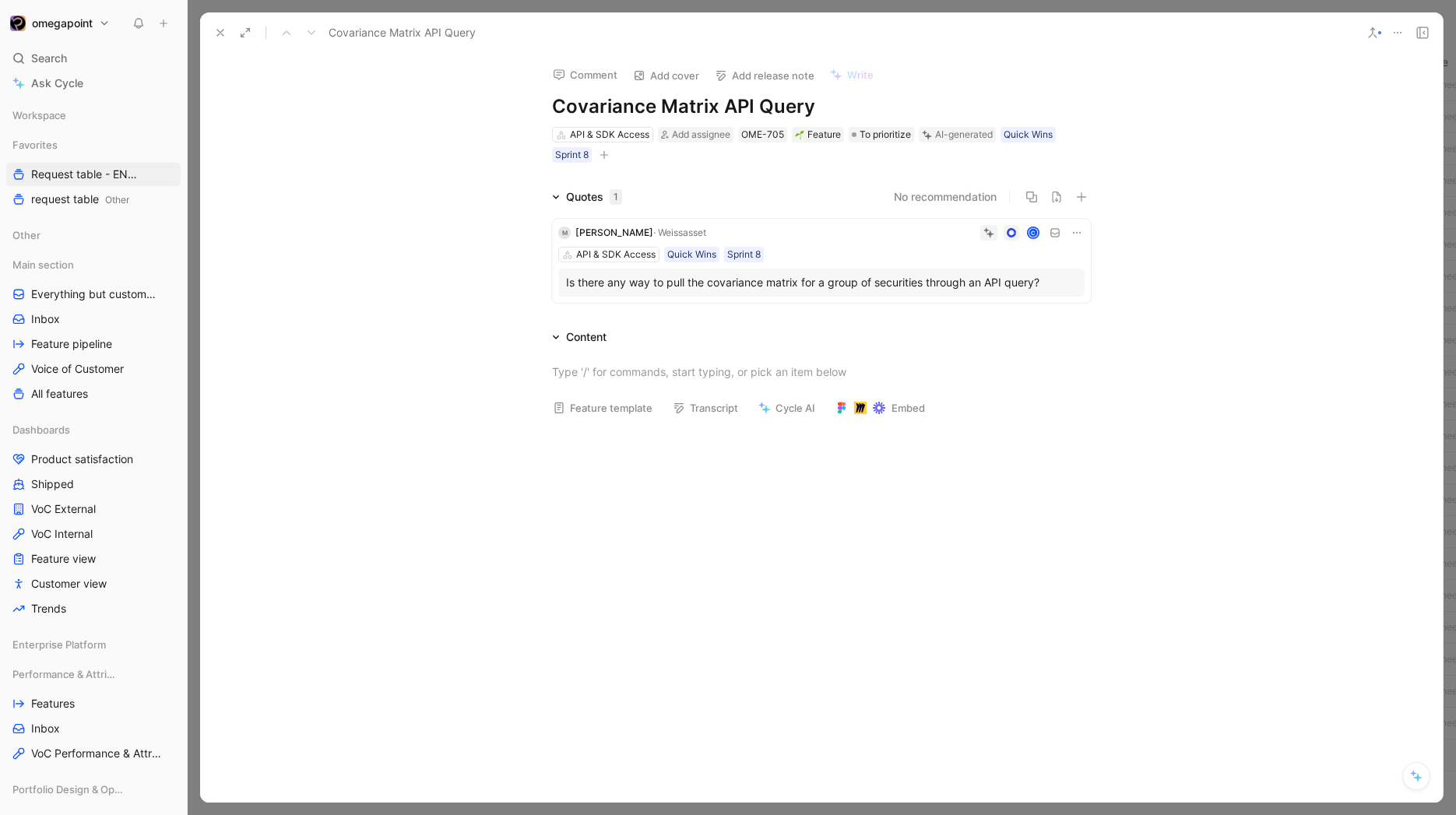 click 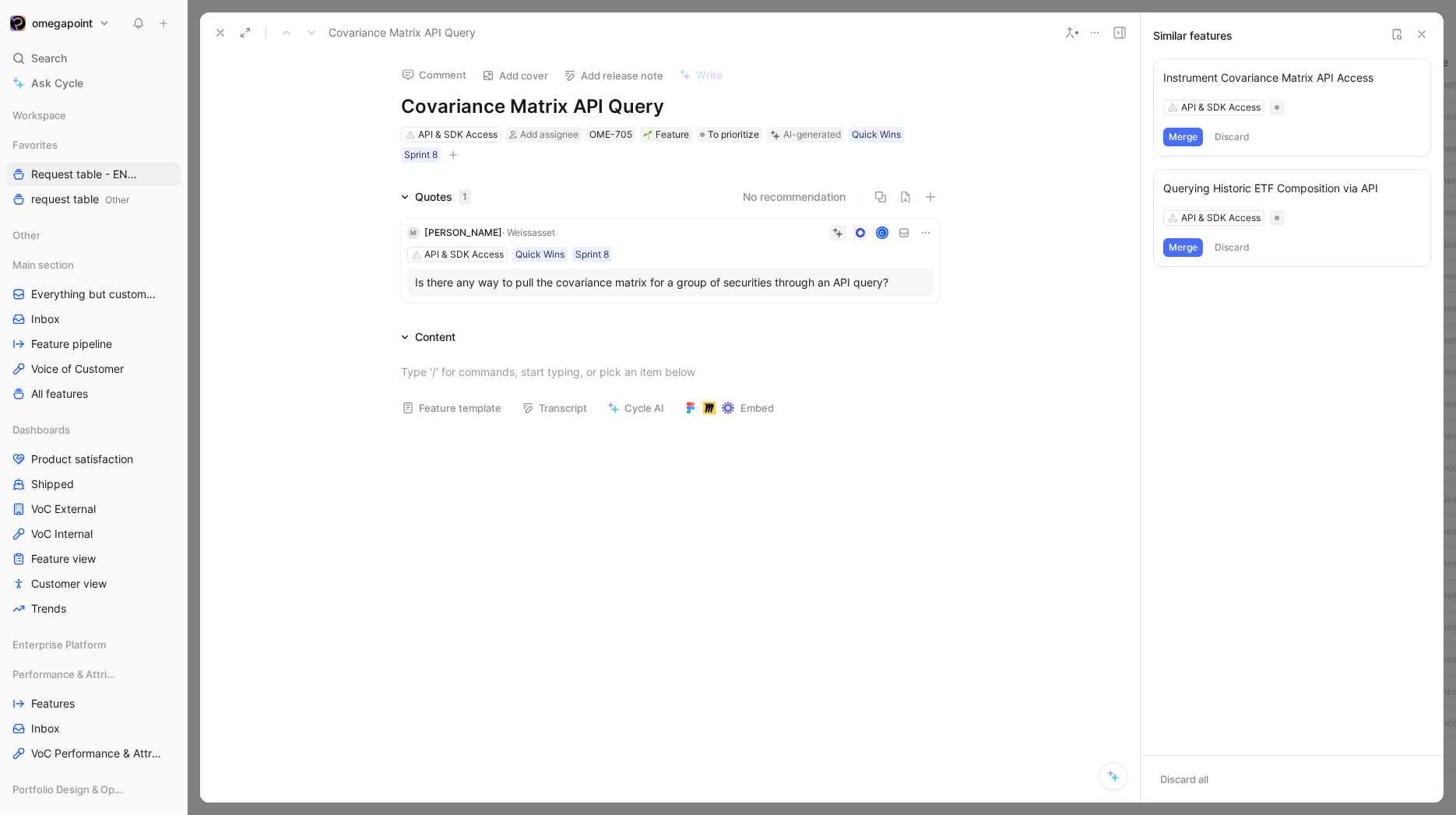 click on "Instrument Covariance Matrix API Access" at bounding box center (1292, 78) 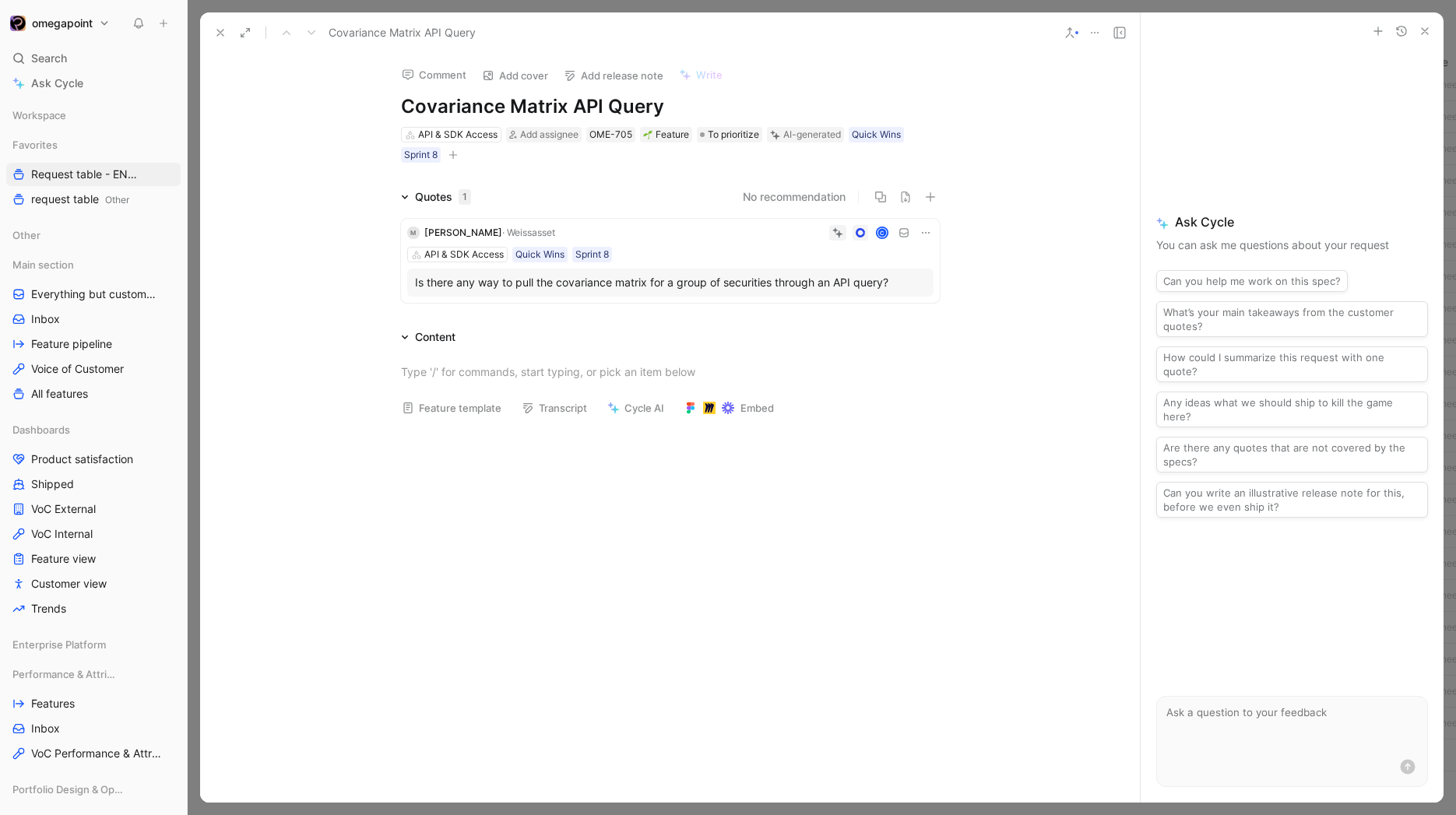 click at bounding box center (1070, 33) 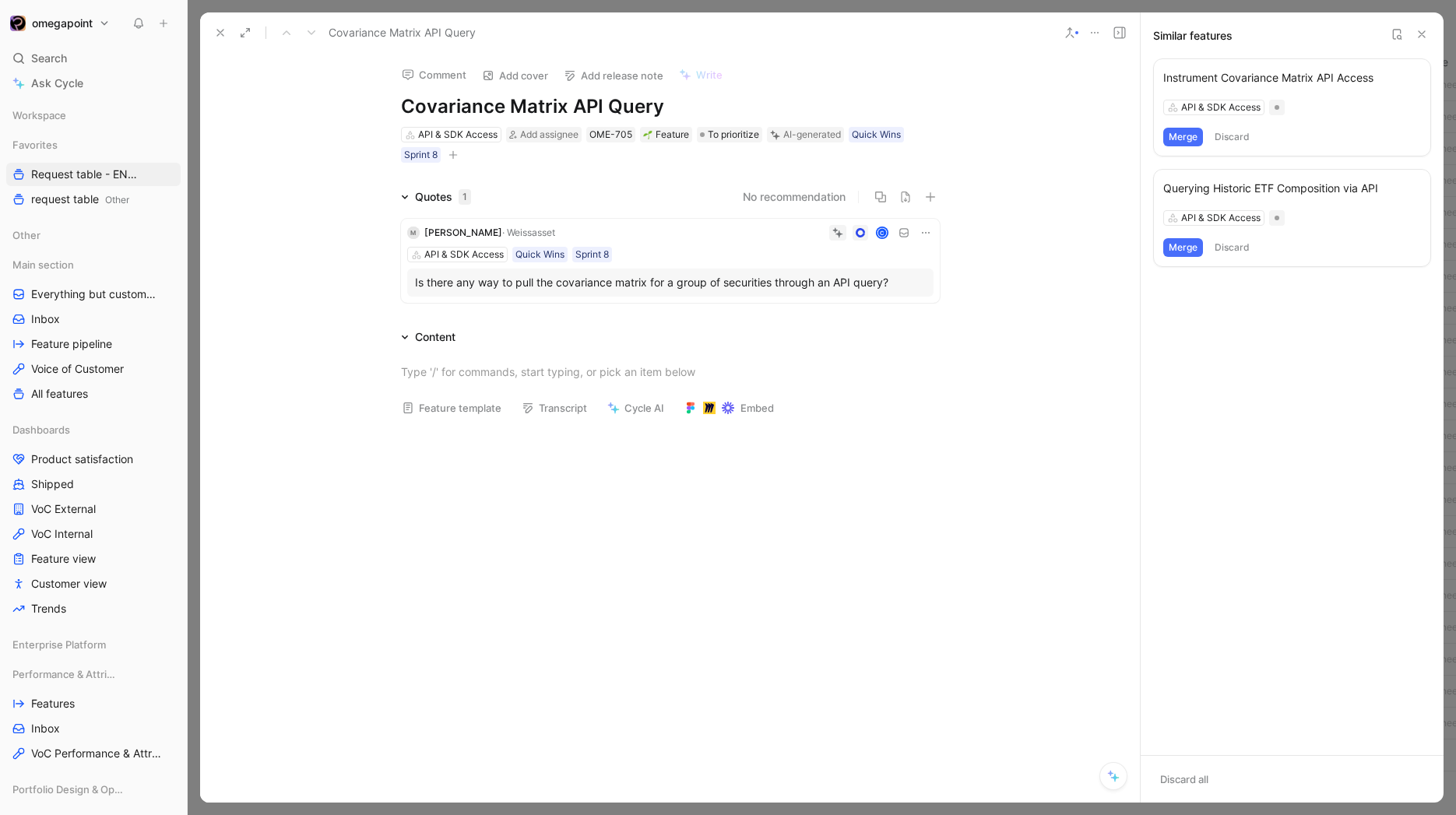 click on "Merge" at bounding box center [1183, 137] 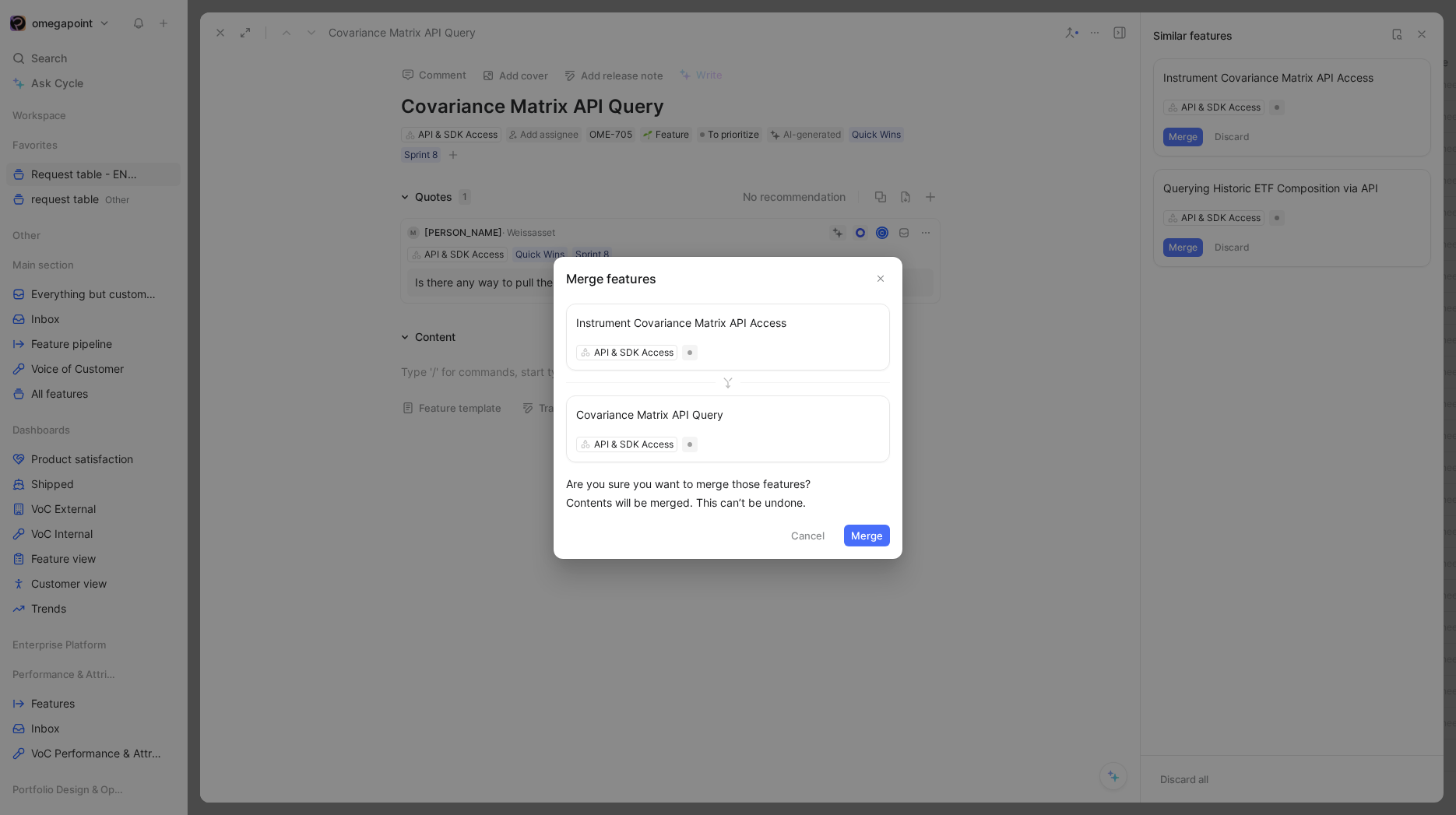 click on "Merge" at bounding box center [867, 536] 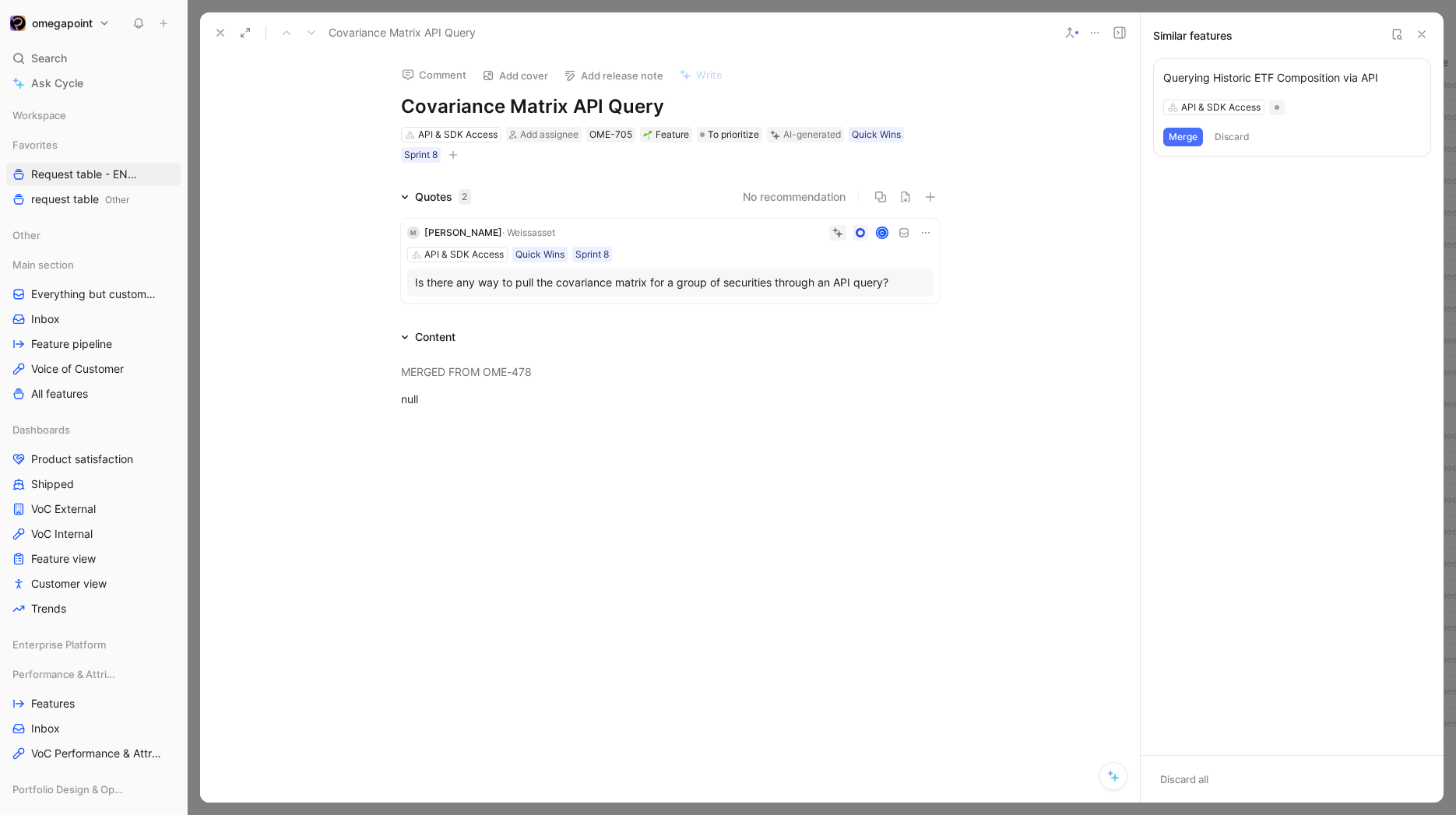 click 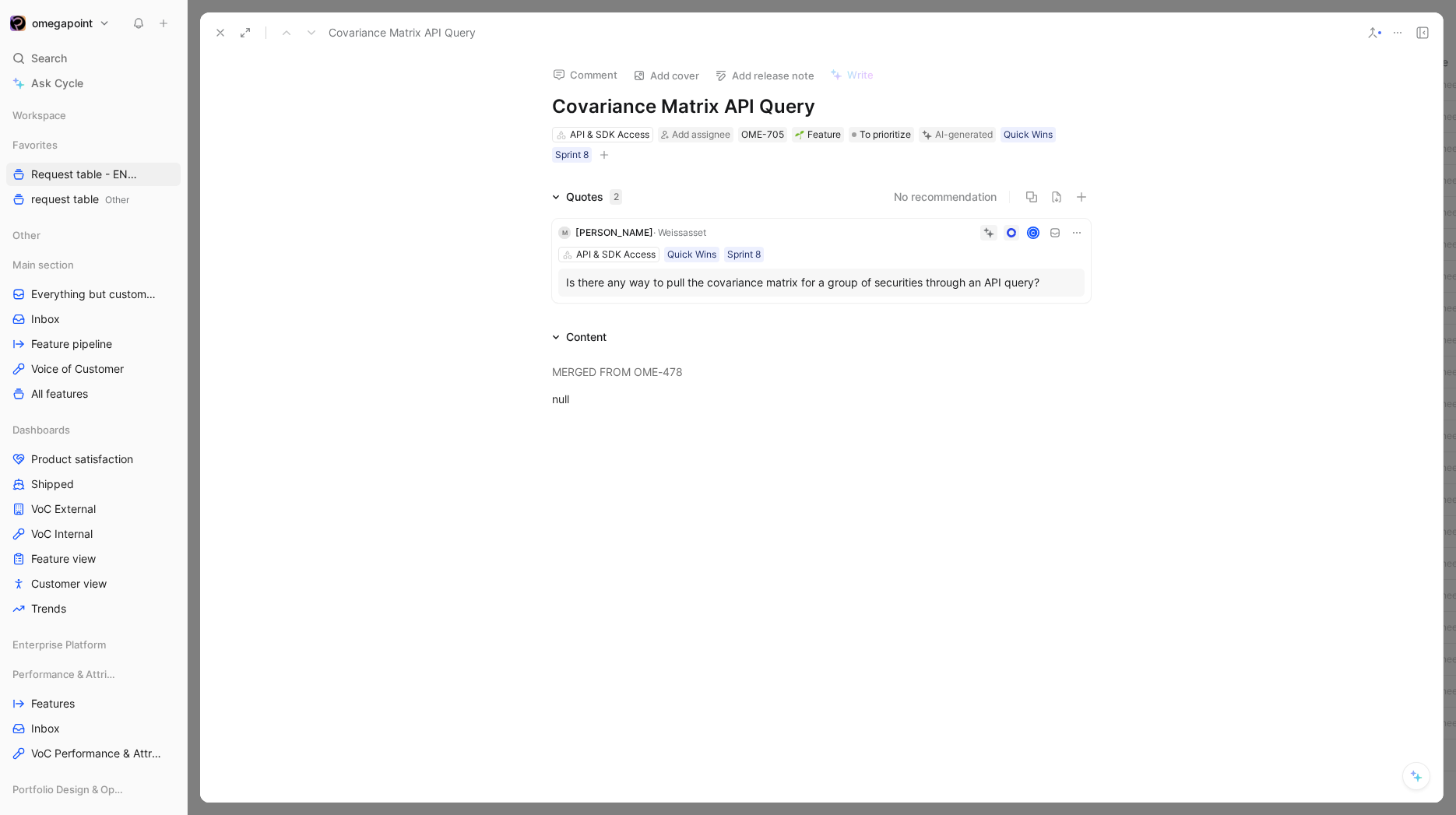click 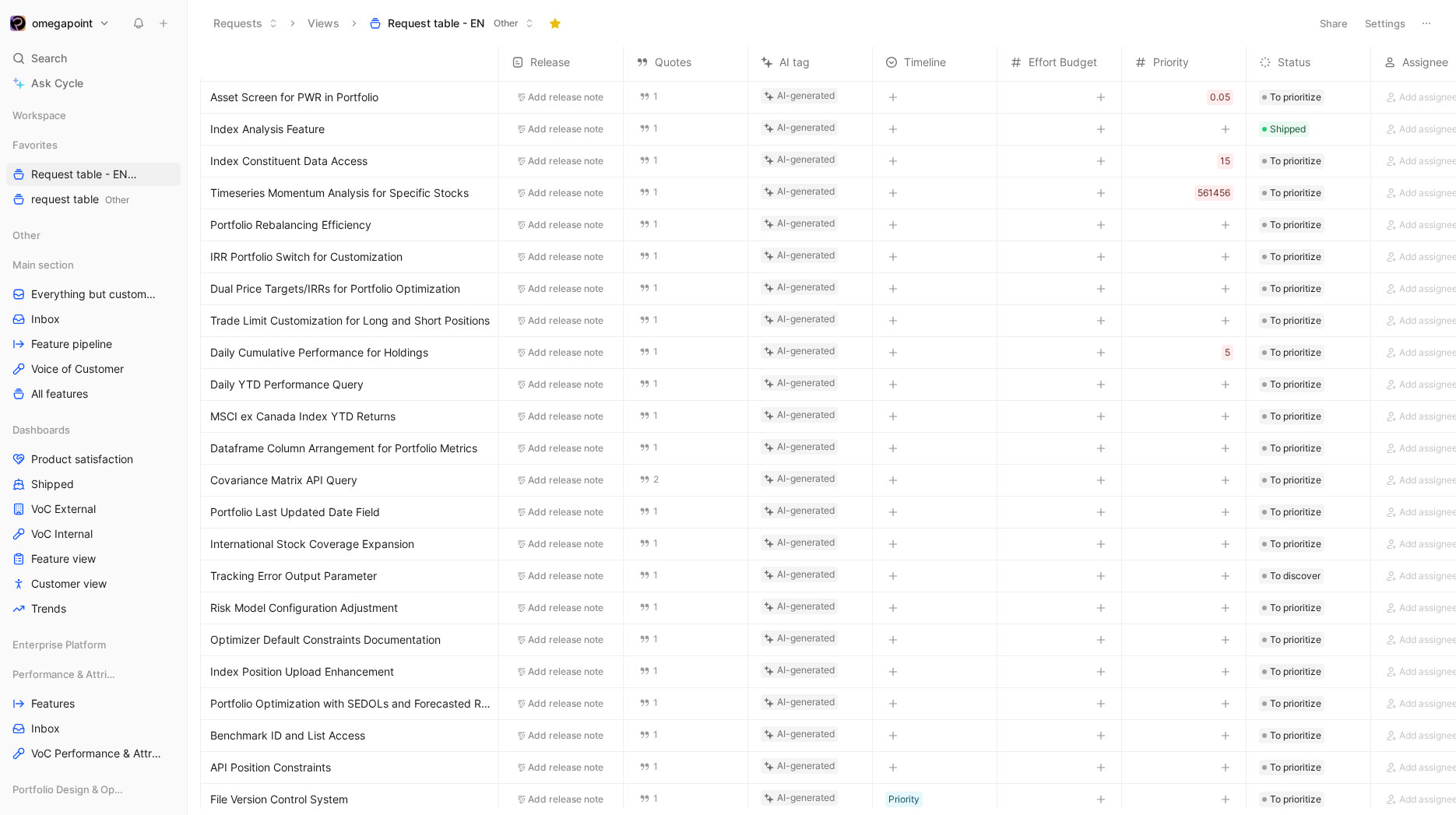 scroll, scrollTop: 506, scrollLeft: 0, axis: vertical 